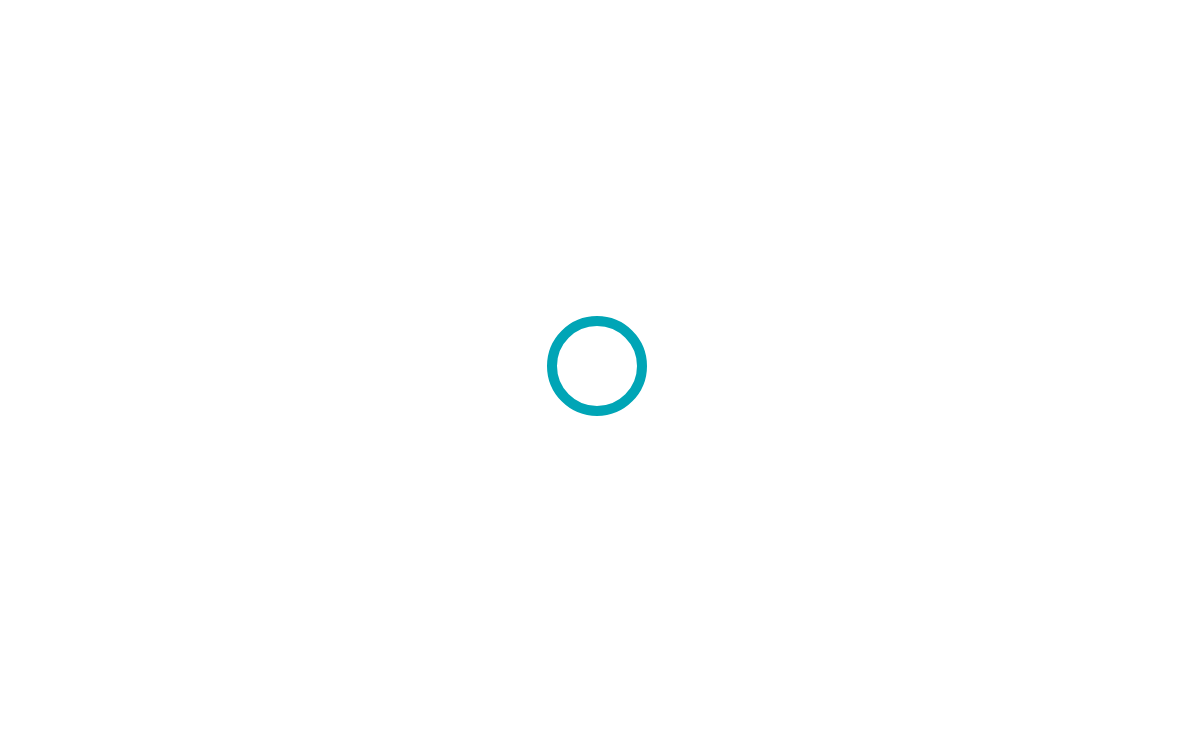 scroll, scrollTop: 0, scrollLeft: 0, axis: both 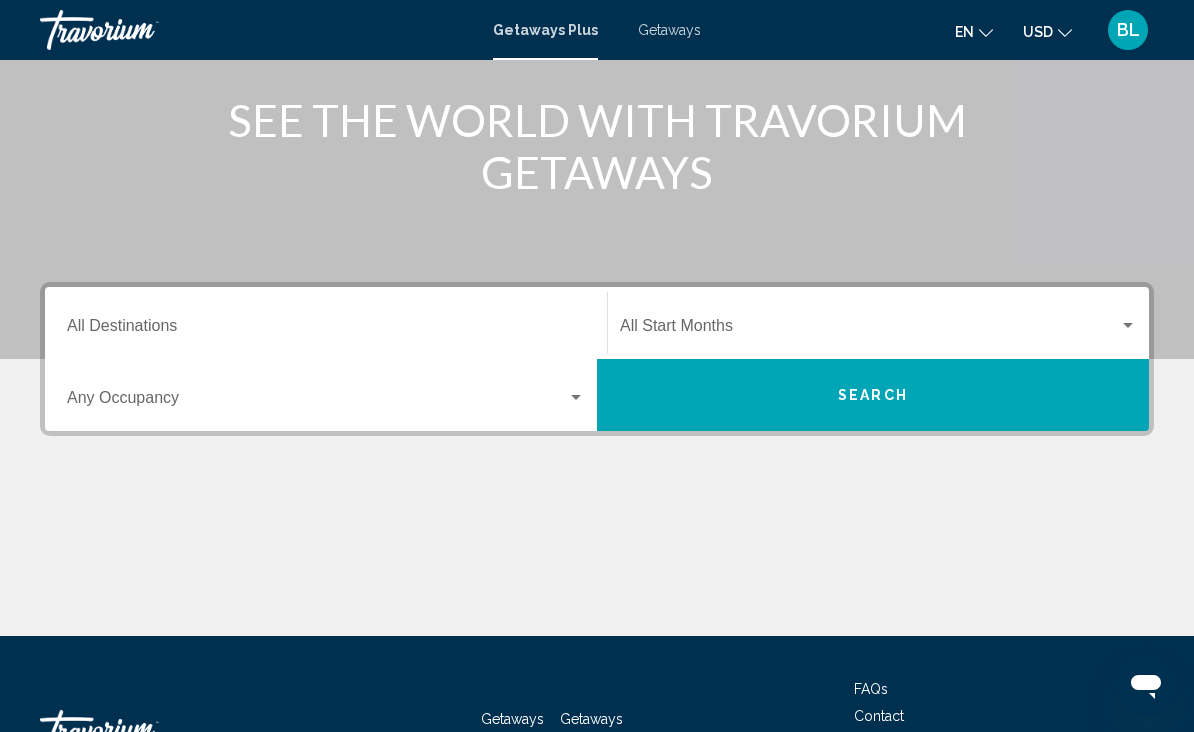 click on "Destination All Destinations" at bounding box center (326, 330) 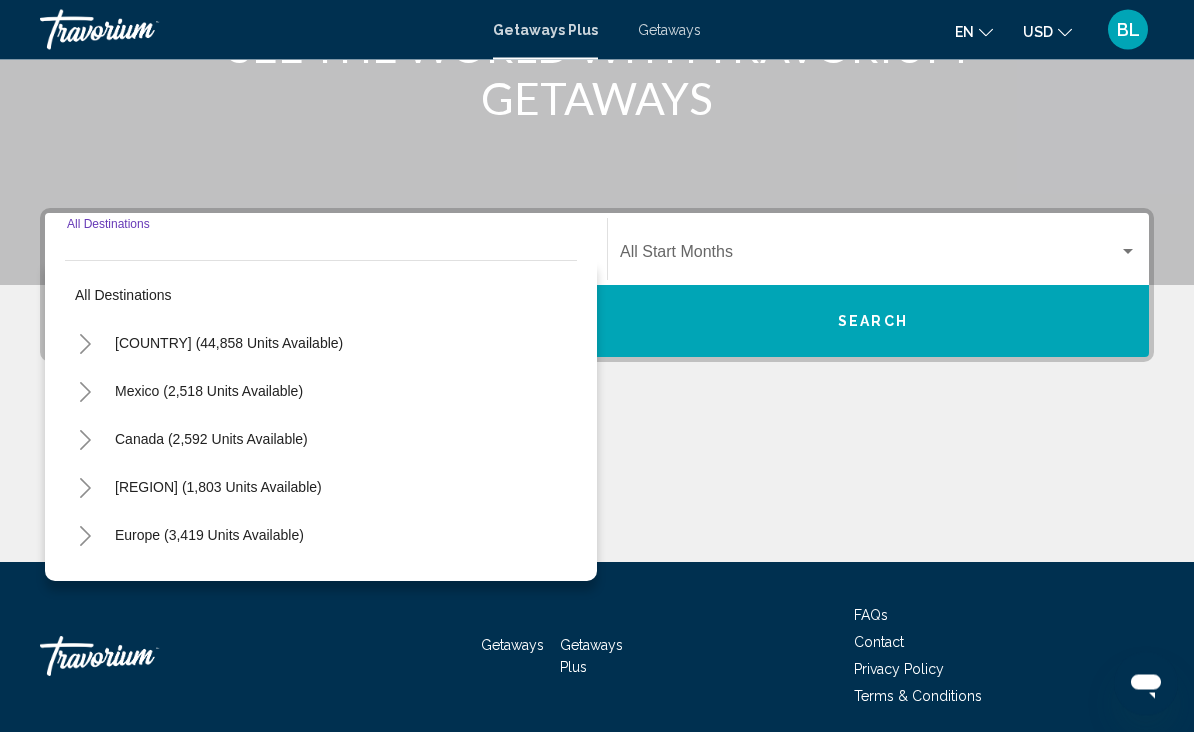 scroll, scrollTop: 331, scrollLeft: 0, axis: vertical 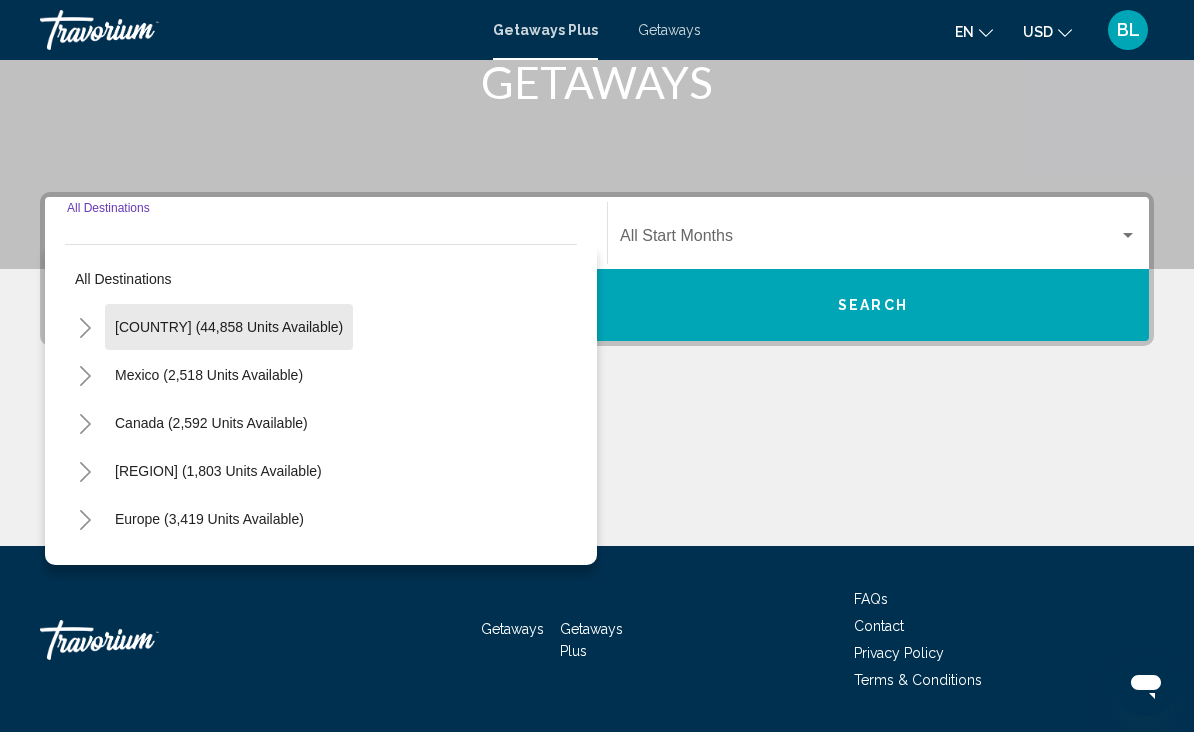 click on "[COUNTRY] (44,858 units available)" at bounding box center (209, 375) 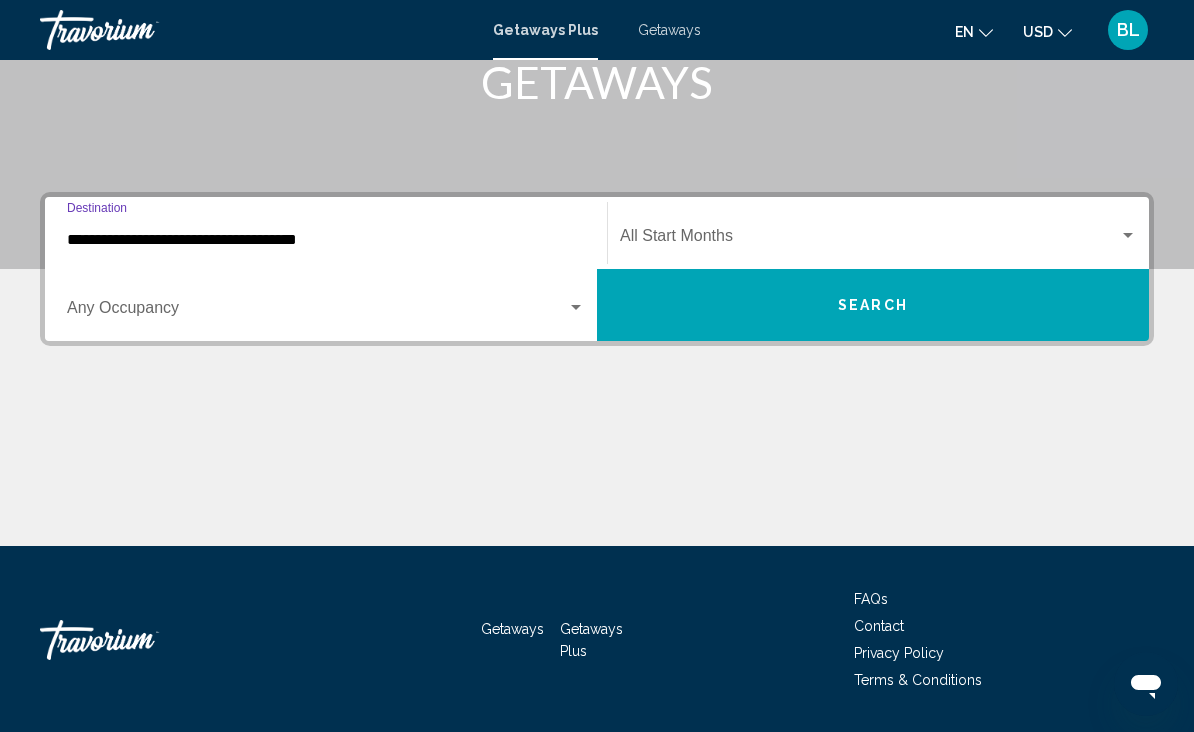 click at bounding box center [317, 312] 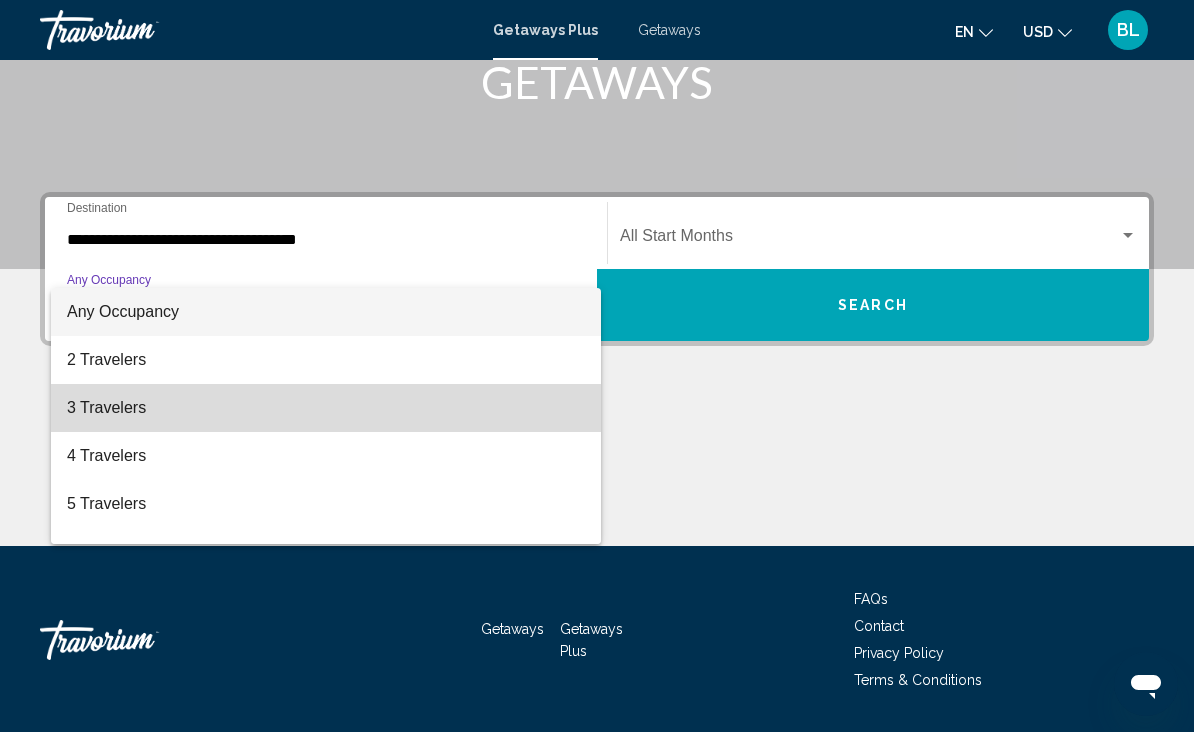 click on "3 Travelers" at bounding box center [326, 408] 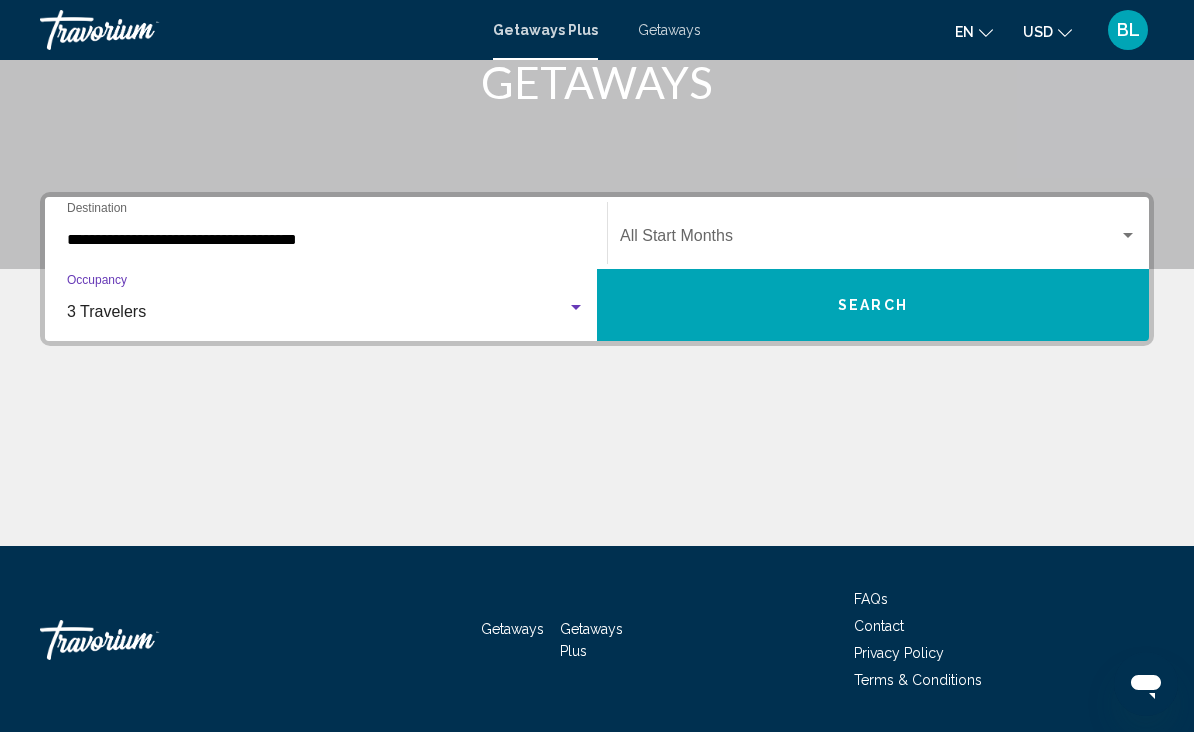 click on "3 Travelers" at bounding box center (106, 311) 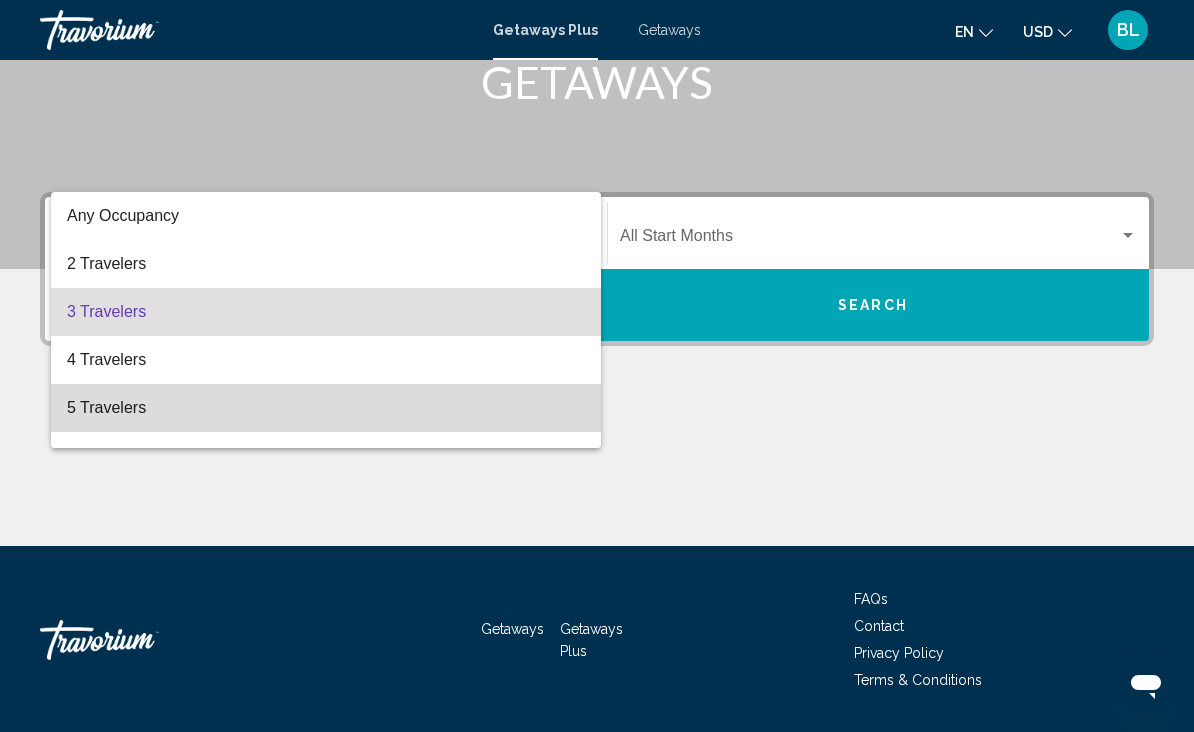 click on "5 Travelers" at bounding box center (326, 408) 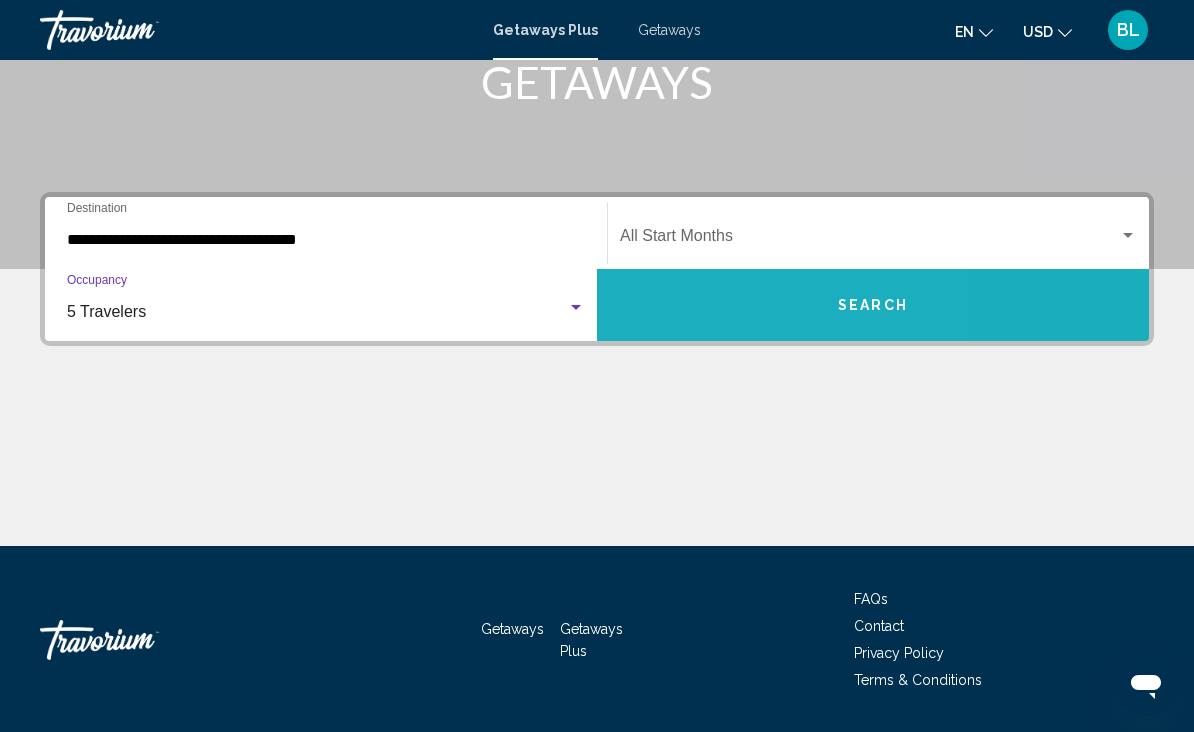 click on "Search" at bounding box center (873, 305) 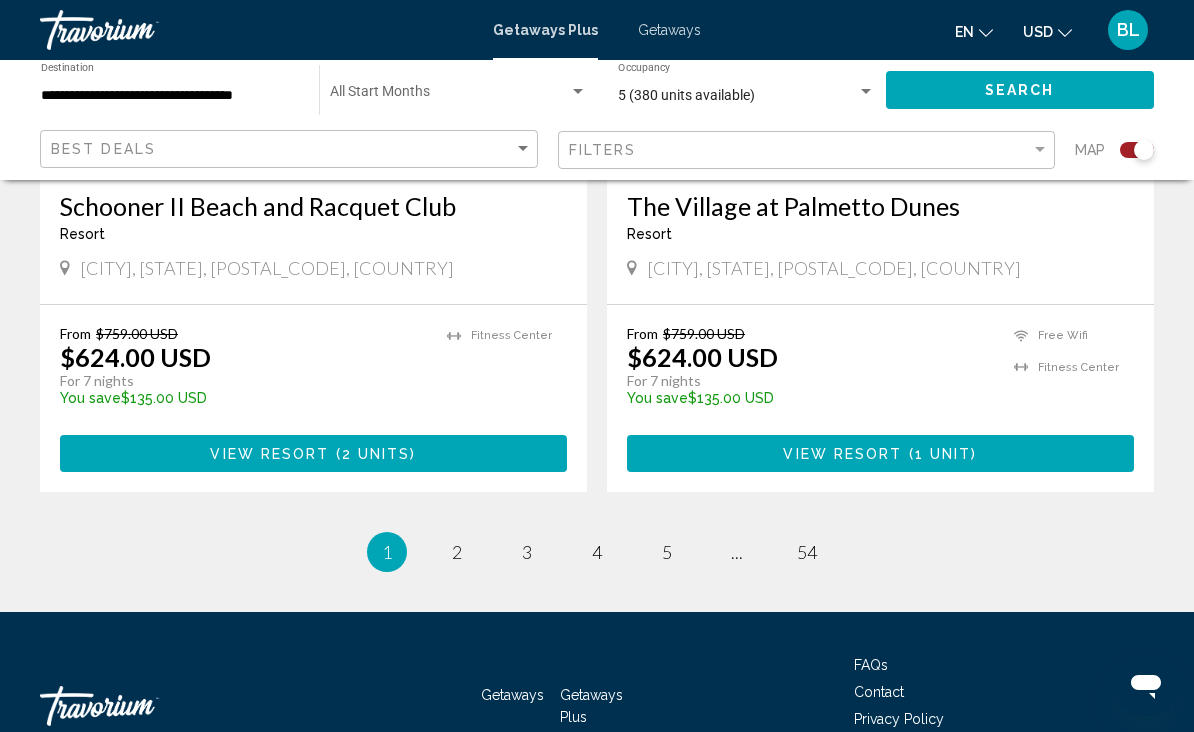 scroll, scrollTop: 4513, scrollLeft: 0, axis: vertical 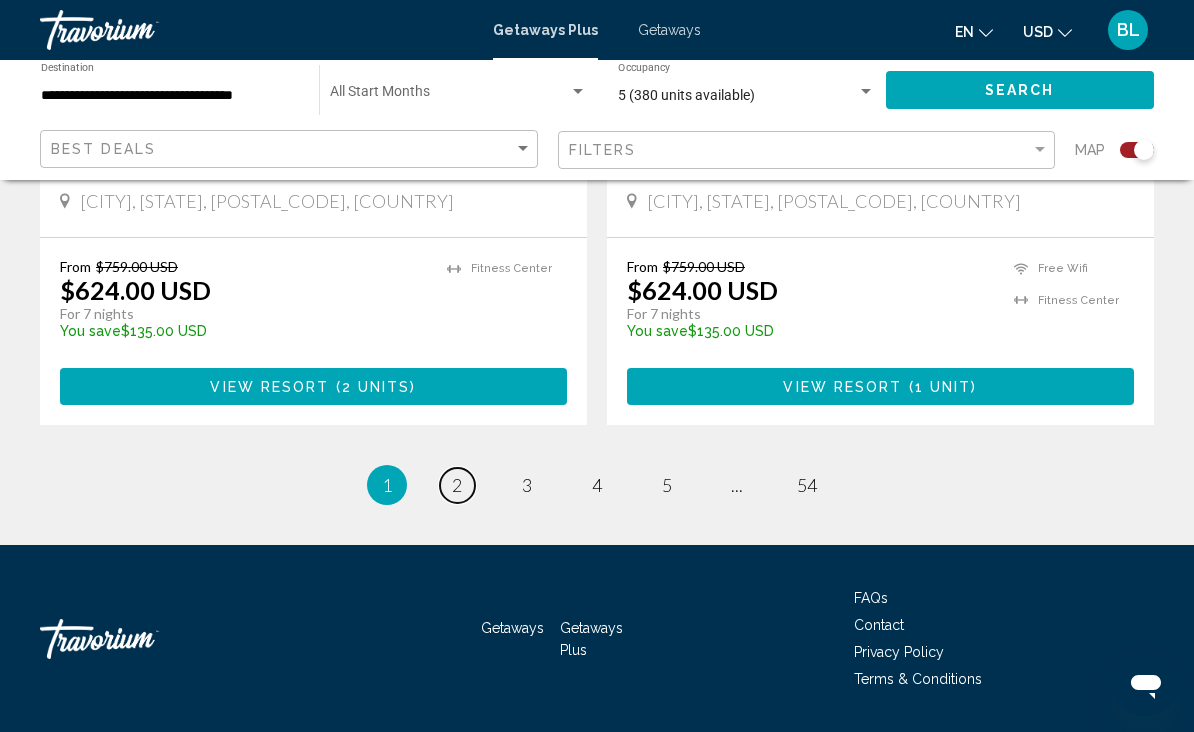 click on "page  2" at bounding box center [457, 485] 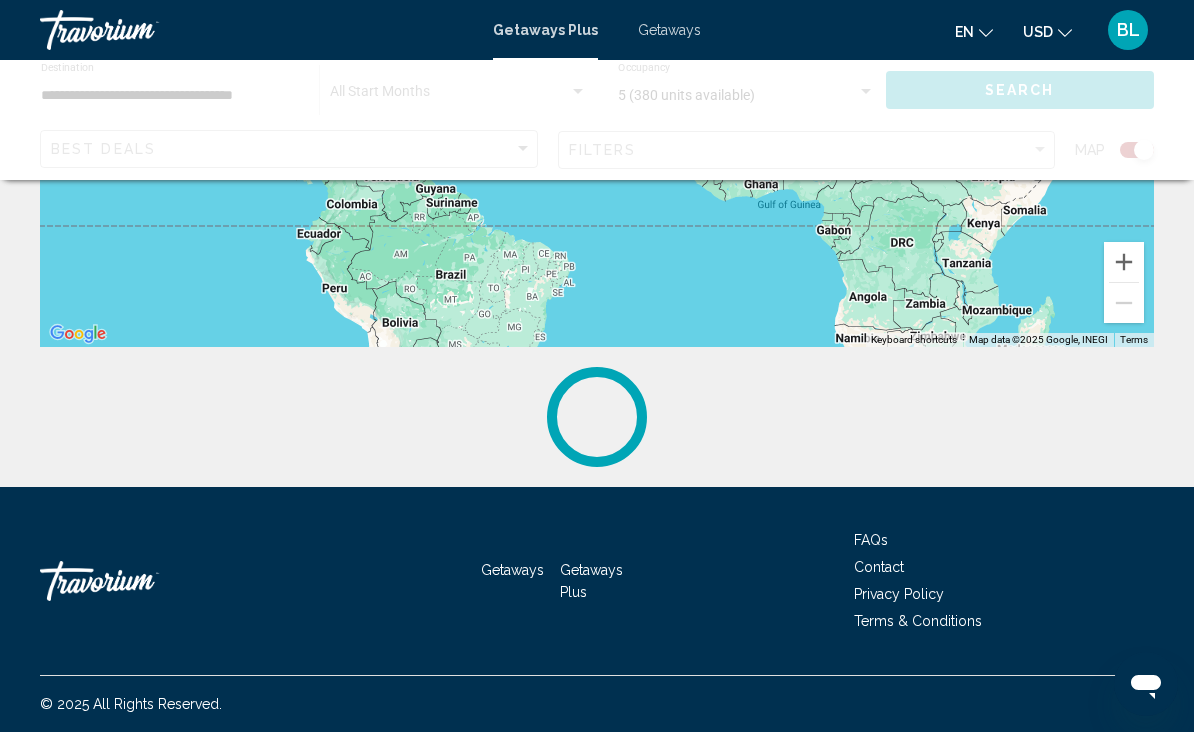 scroll, scrollTop: 0, scrollLeft: 0, axis: both 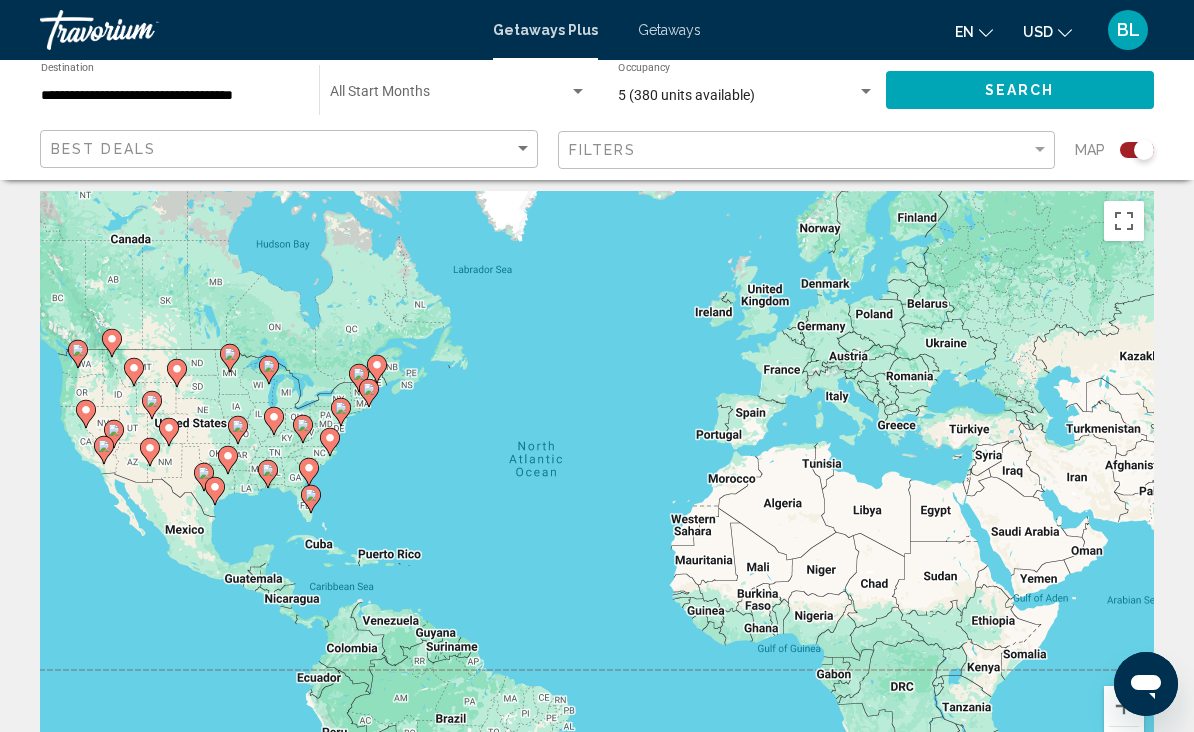 click on "To activate drag with keyboard, press Alt + Enter. Once in keyboard drag state, use the arrow keys to move the marker. To complete the drag, press the Enter key. To cancel, press Escape." at bounding box center (597, 491) 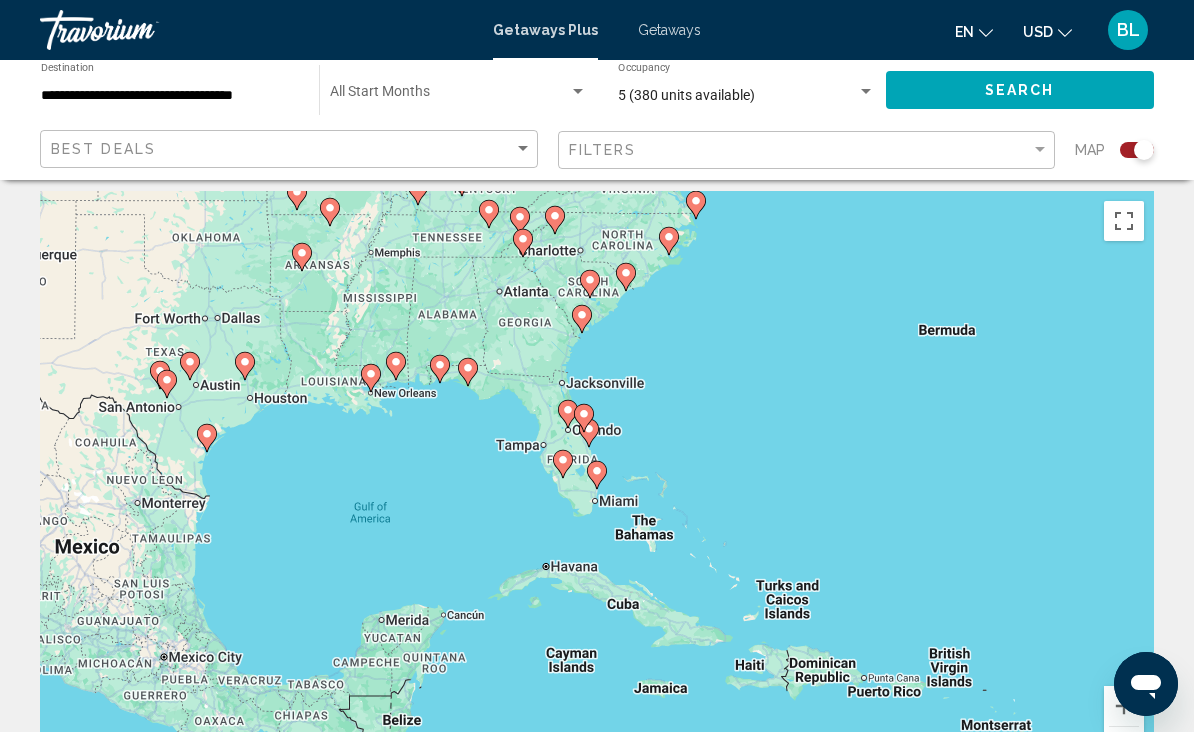 type on "**********" 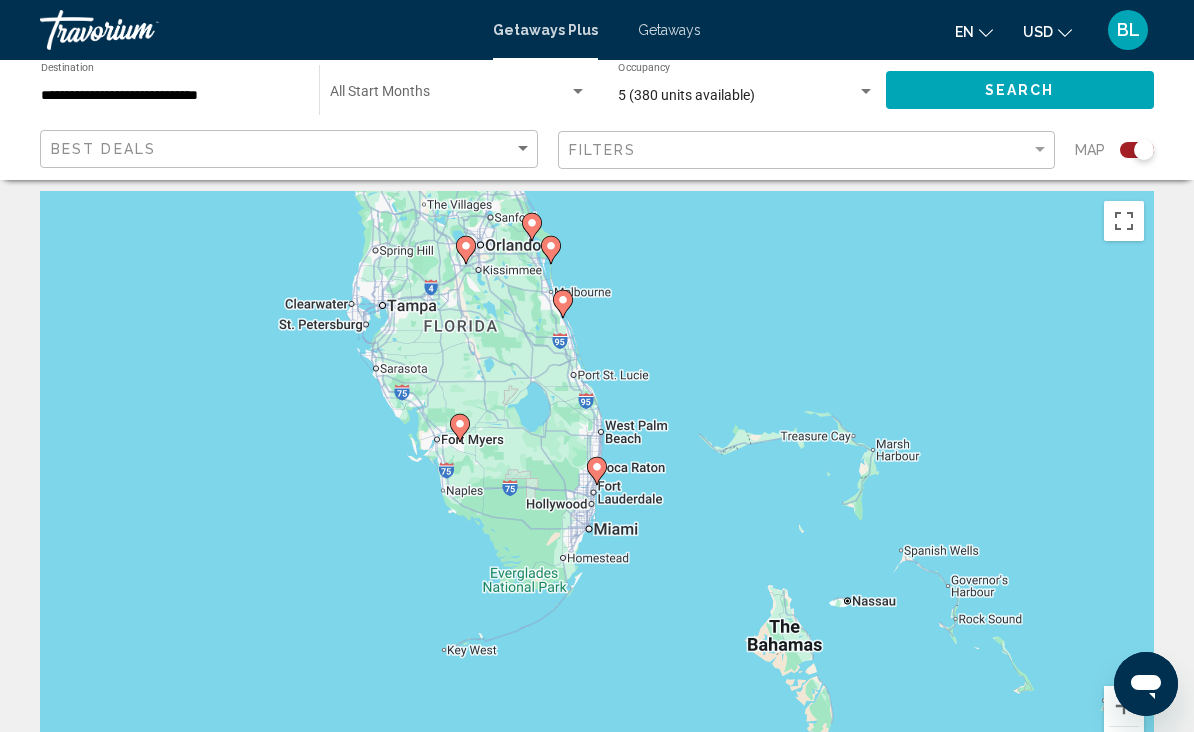 click at bounding box center [597, 471] 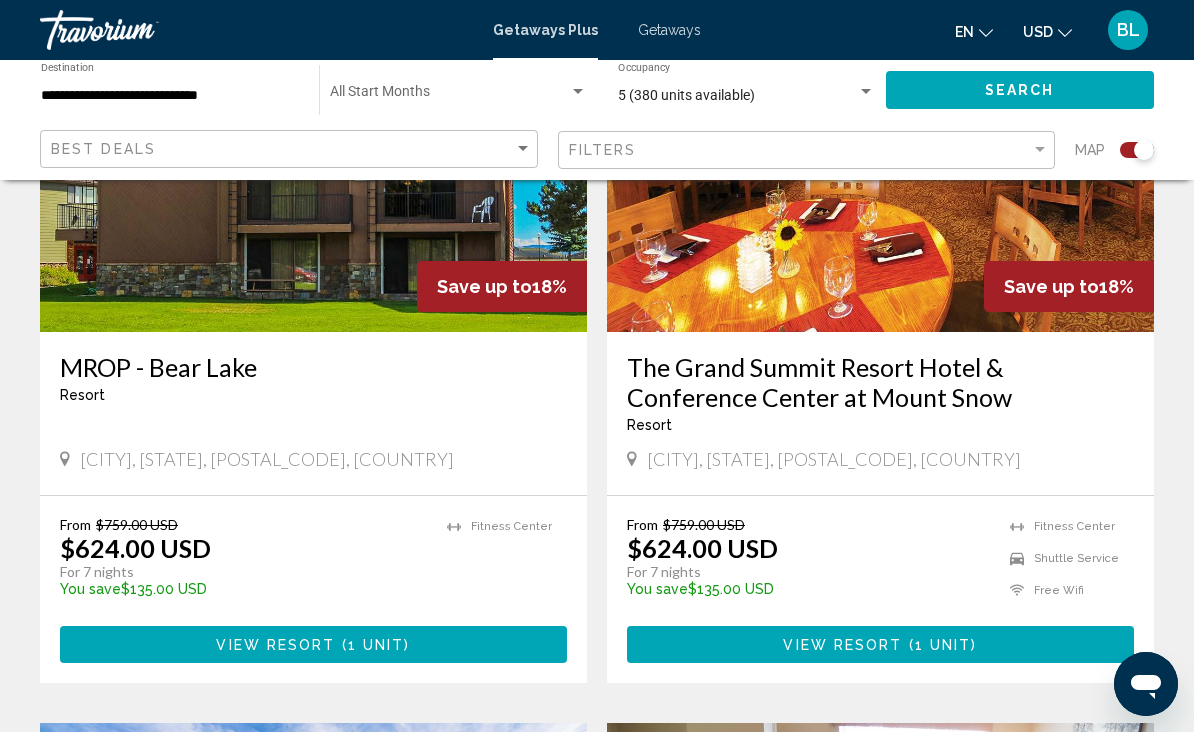scroll, scrollTop: 2885, scrollLeft: 0, axis: vertical 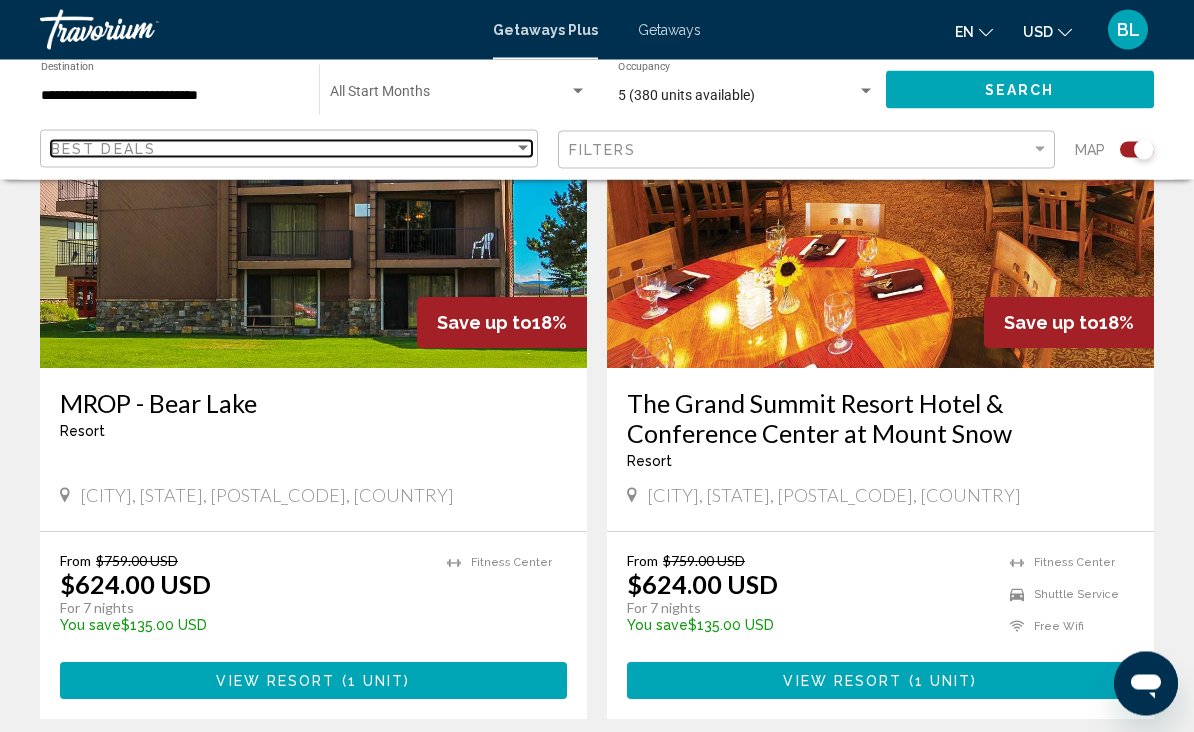 click on "Best Deals" at bounding box center [103, 149] 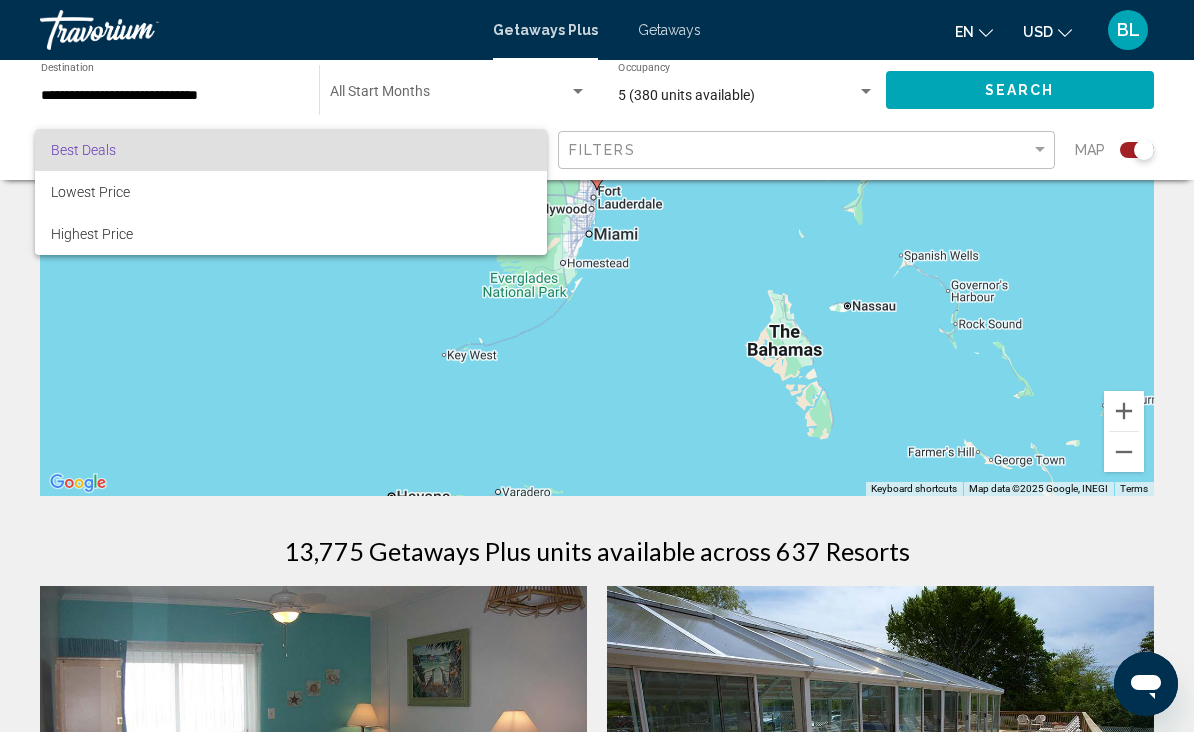 scroll, scrollTop: 0, scrollLeft: 0, axis: both 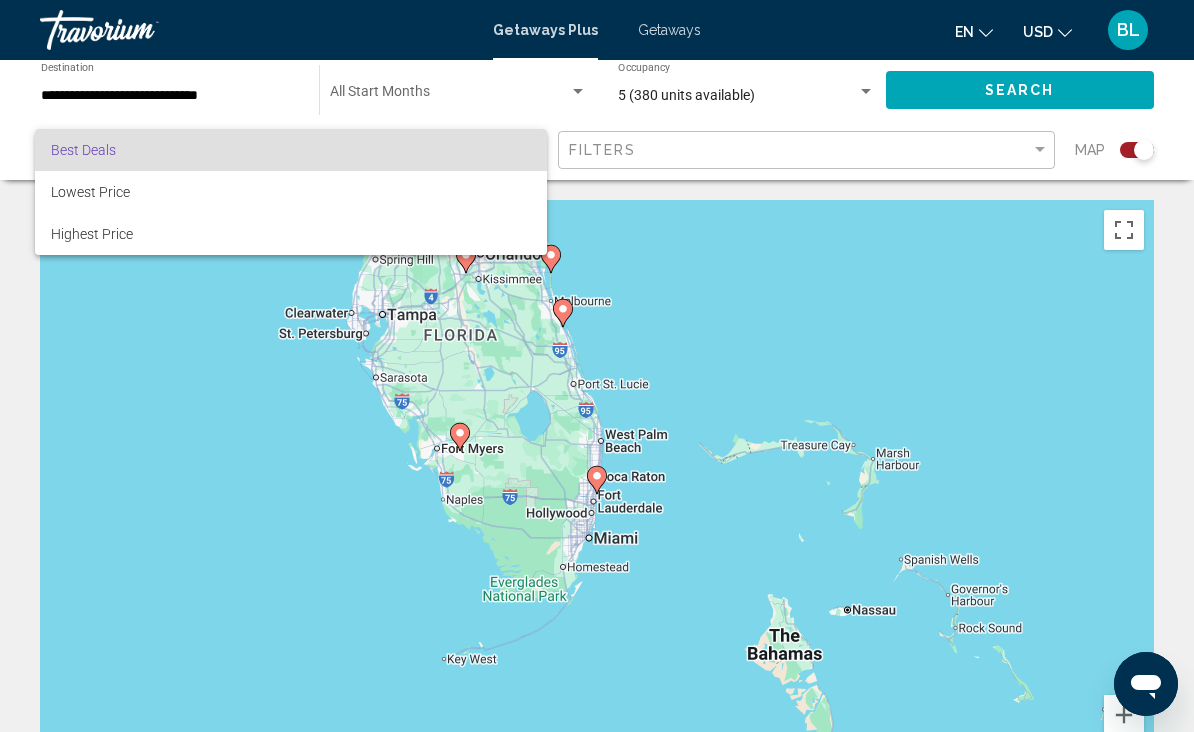 click at bounding box center [597, 366] 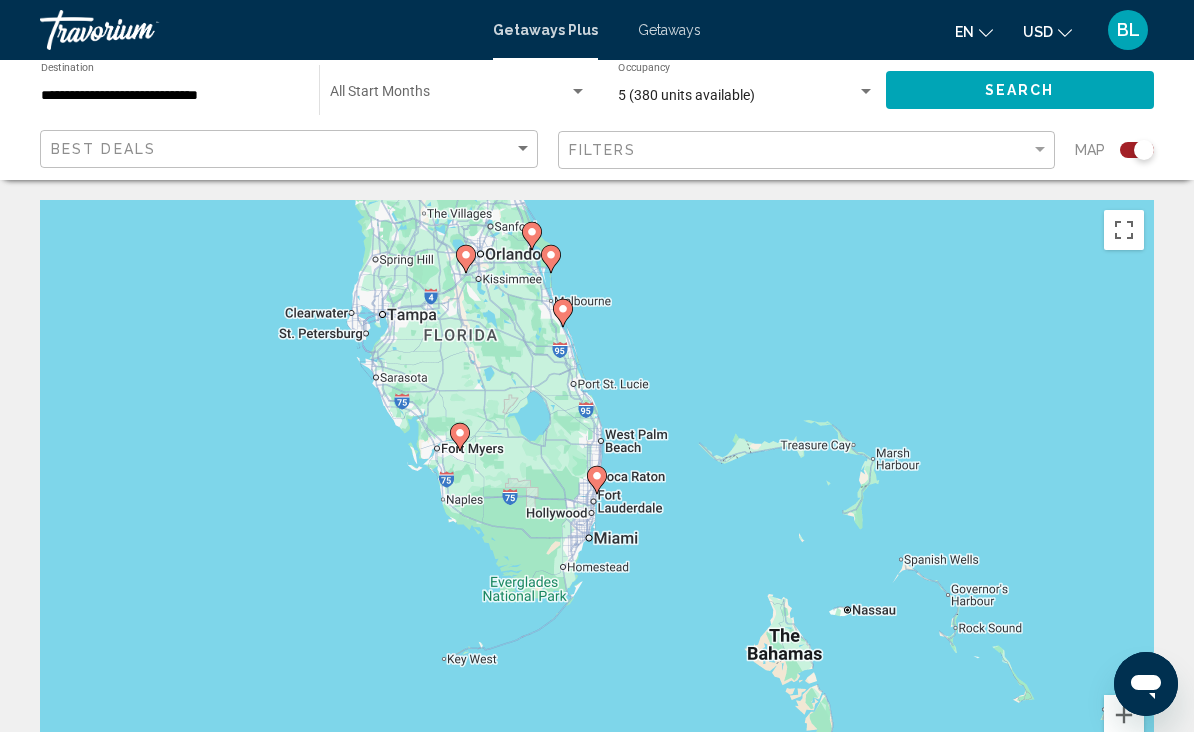 click on "Getaways" at bounding box center [669, 30] 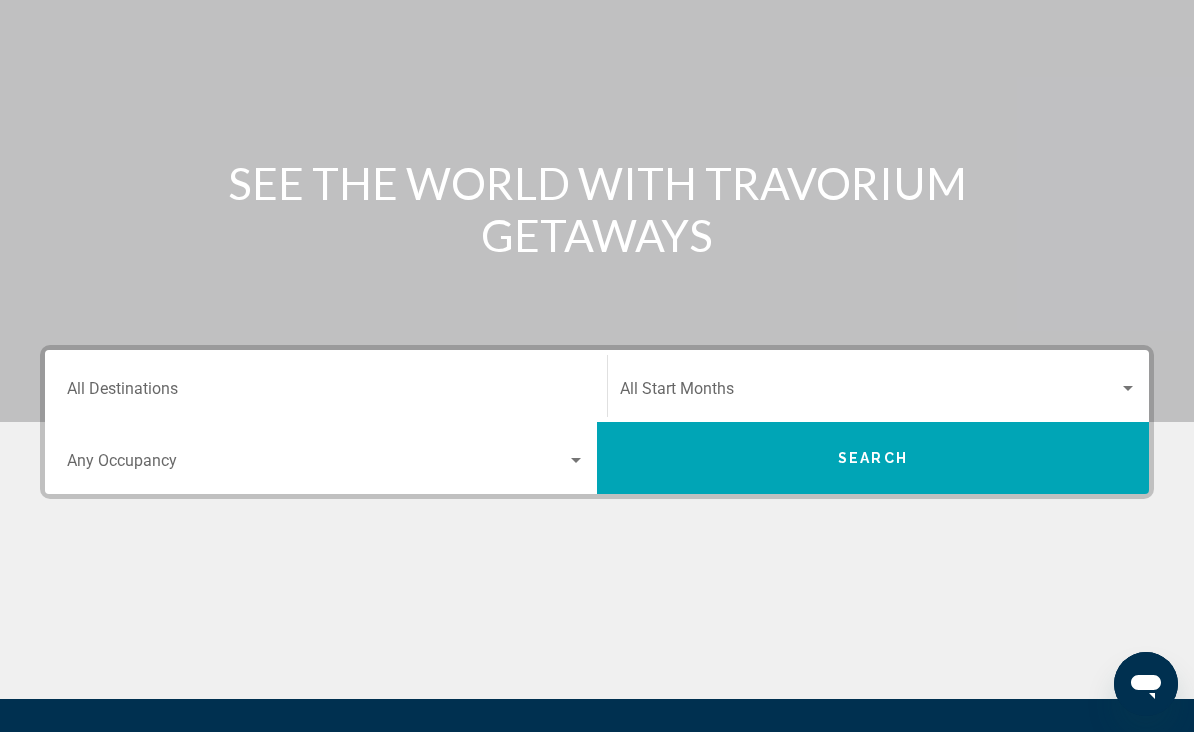 scroll, scrollTop: 331, scrollLeft: 0, axis: vertical 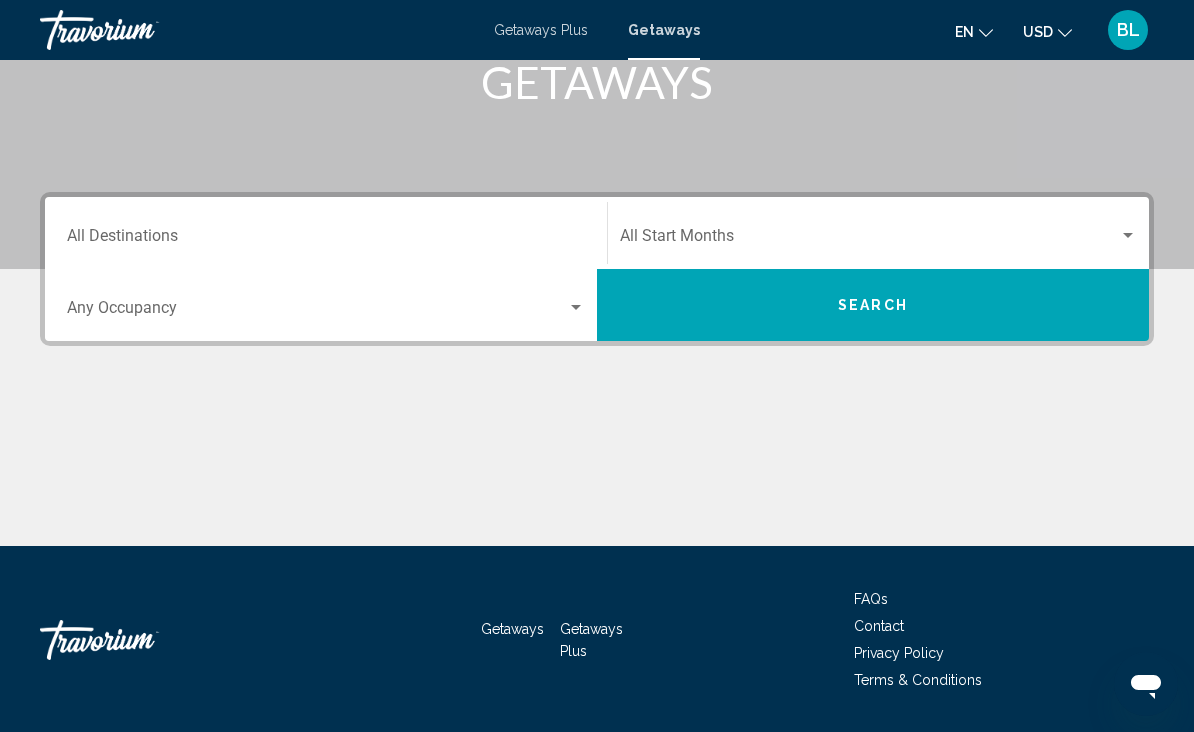 click on "Destination All Destinations" at bounding box center (326, 240) 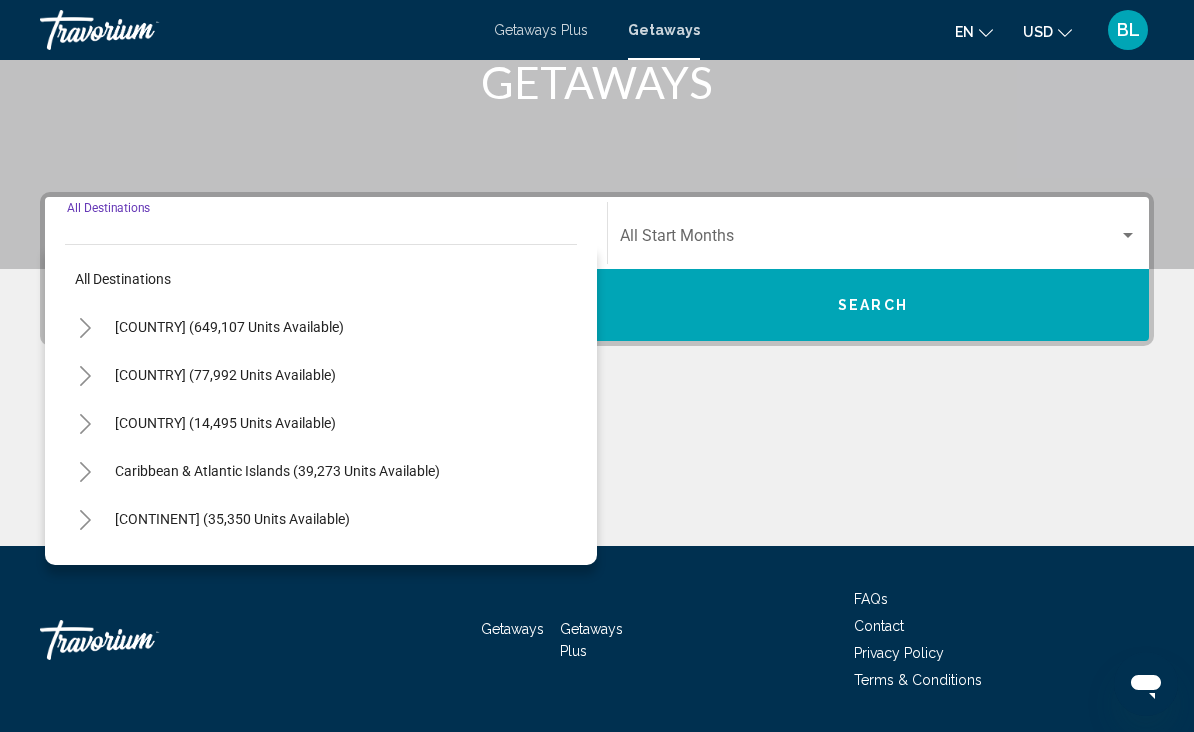 click on "[COUNTRY] (649,107 units available)" at bounding box center (225, 375) 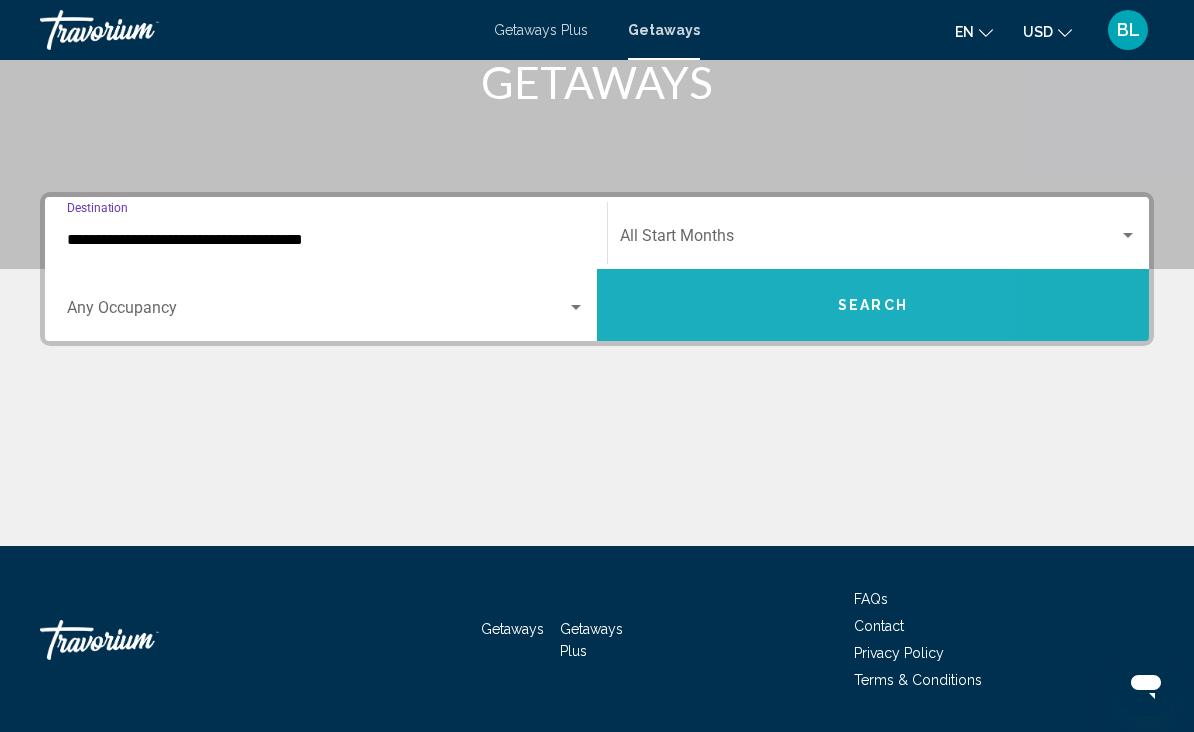 click on "Search" at bounding box center [873, 305] 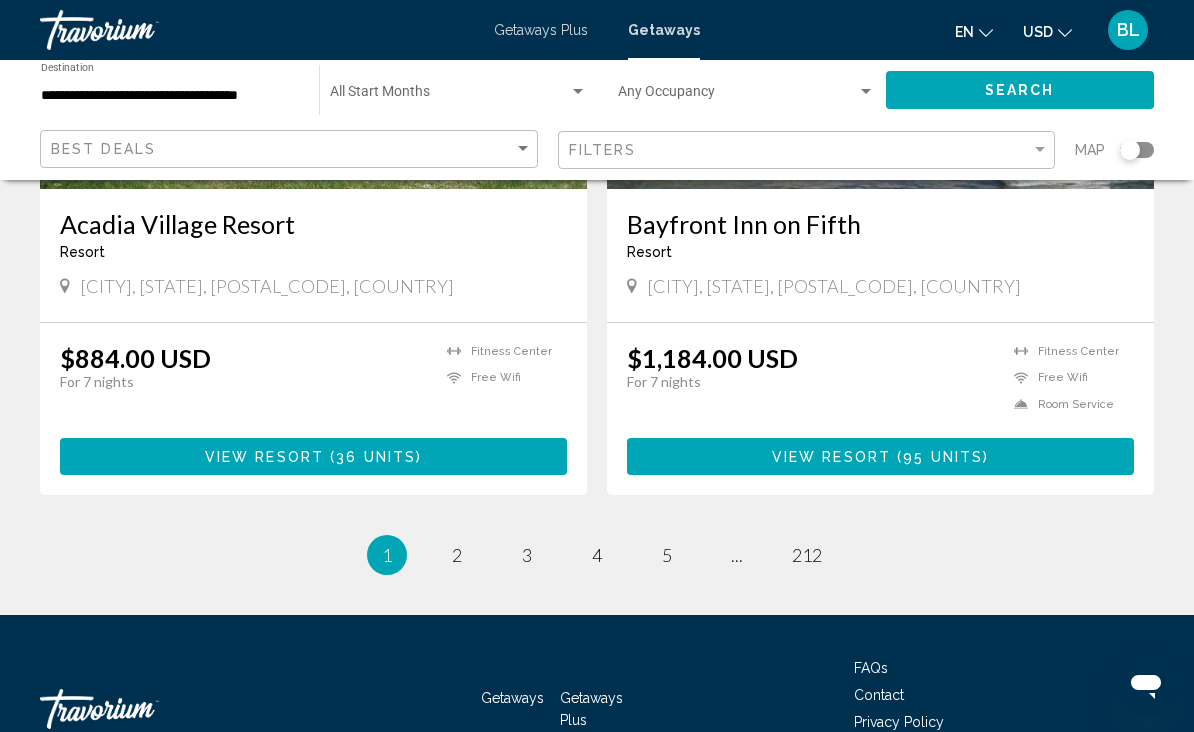 scroll, scrollTop: 3803, scrollLeft: 0, axis: vertical 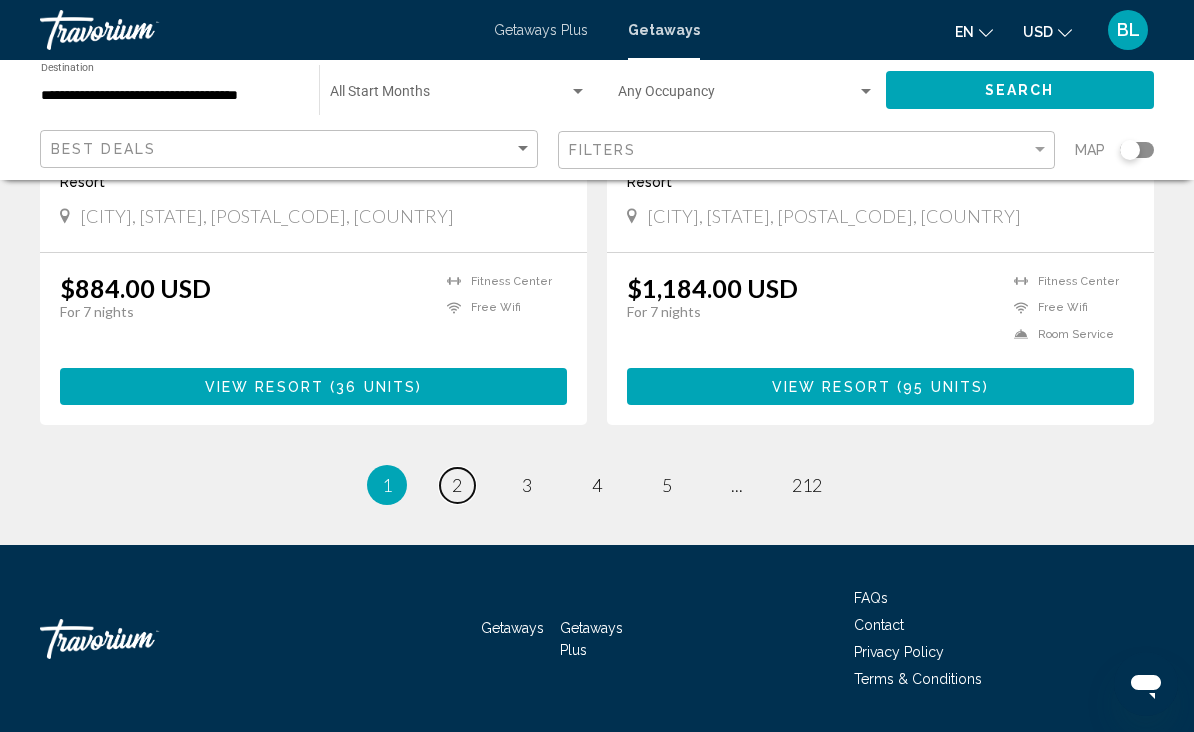 click on "2" at bounding box center (457, 485) 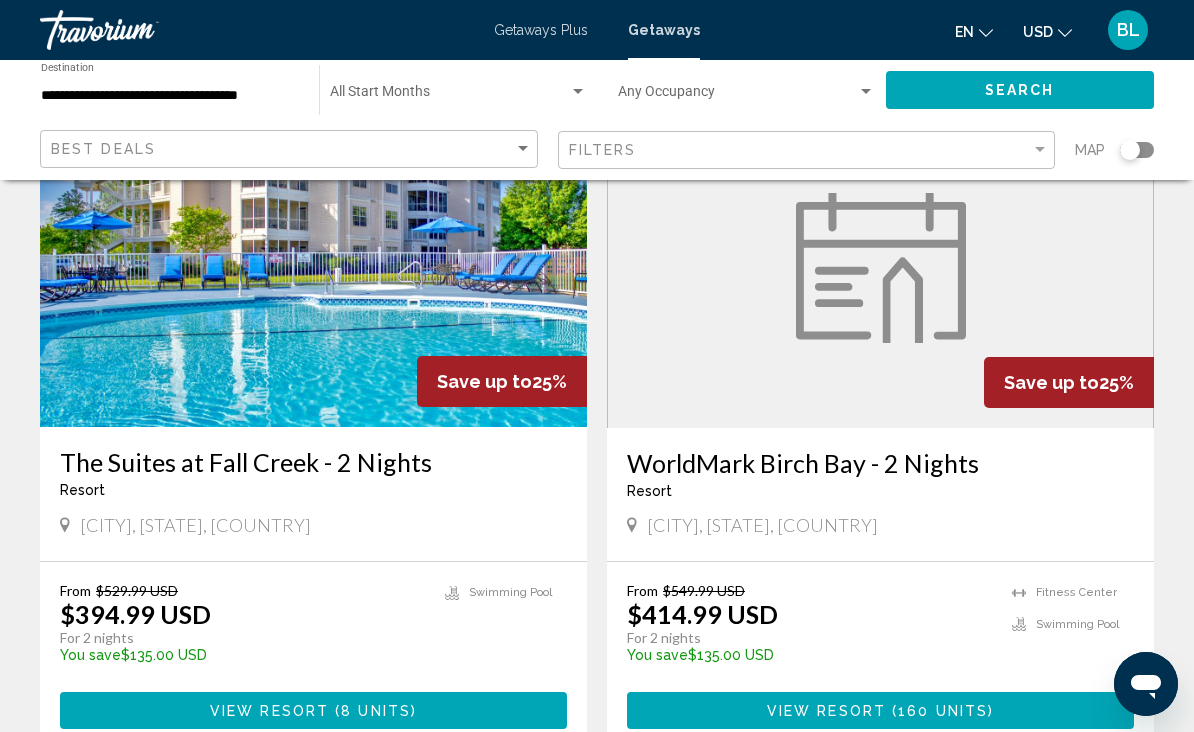 scroll, scrollTop: 0, scrollLeft: 0, axis: both 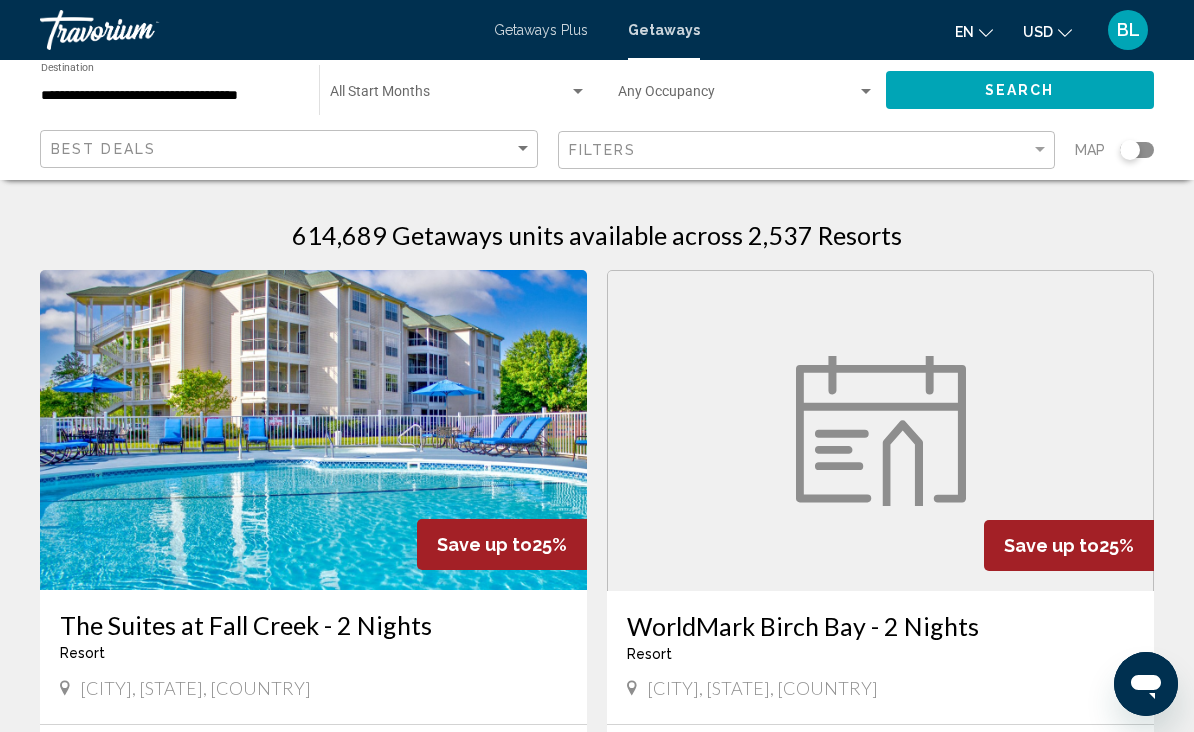 click on "**********" at bounding box center (170, 96) 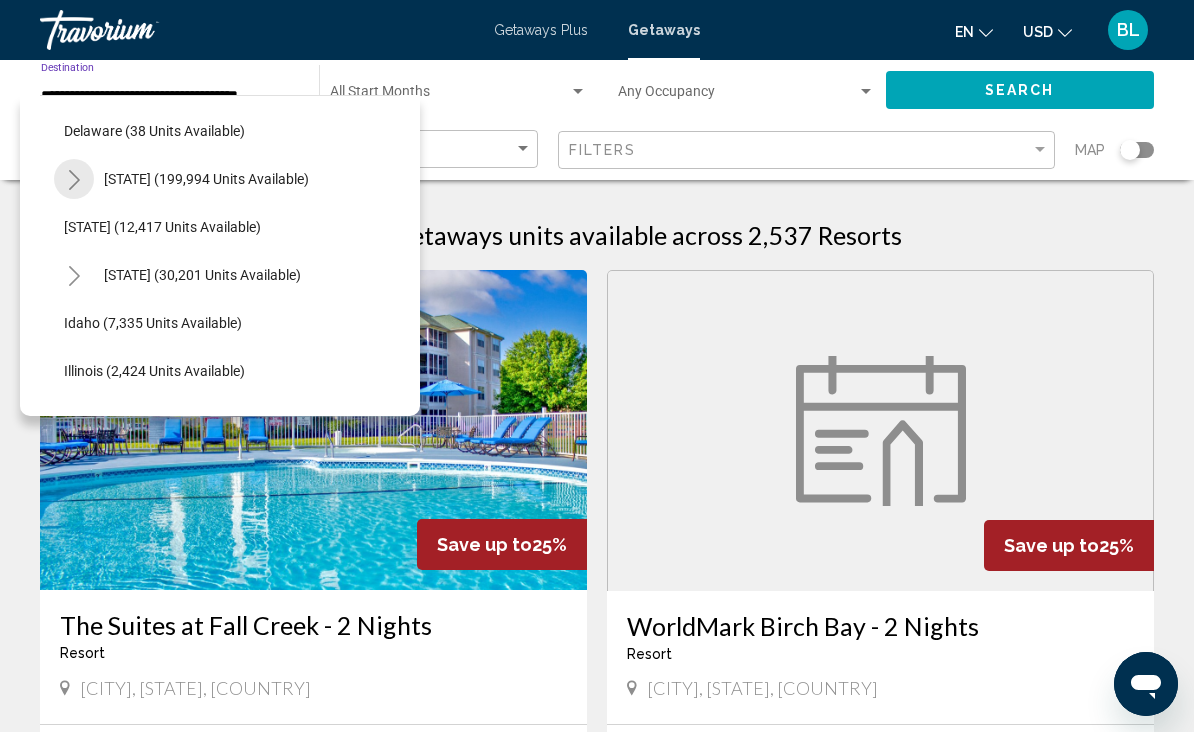 scroll, scrollTop: 336, scrollLeft: 8, axis: both 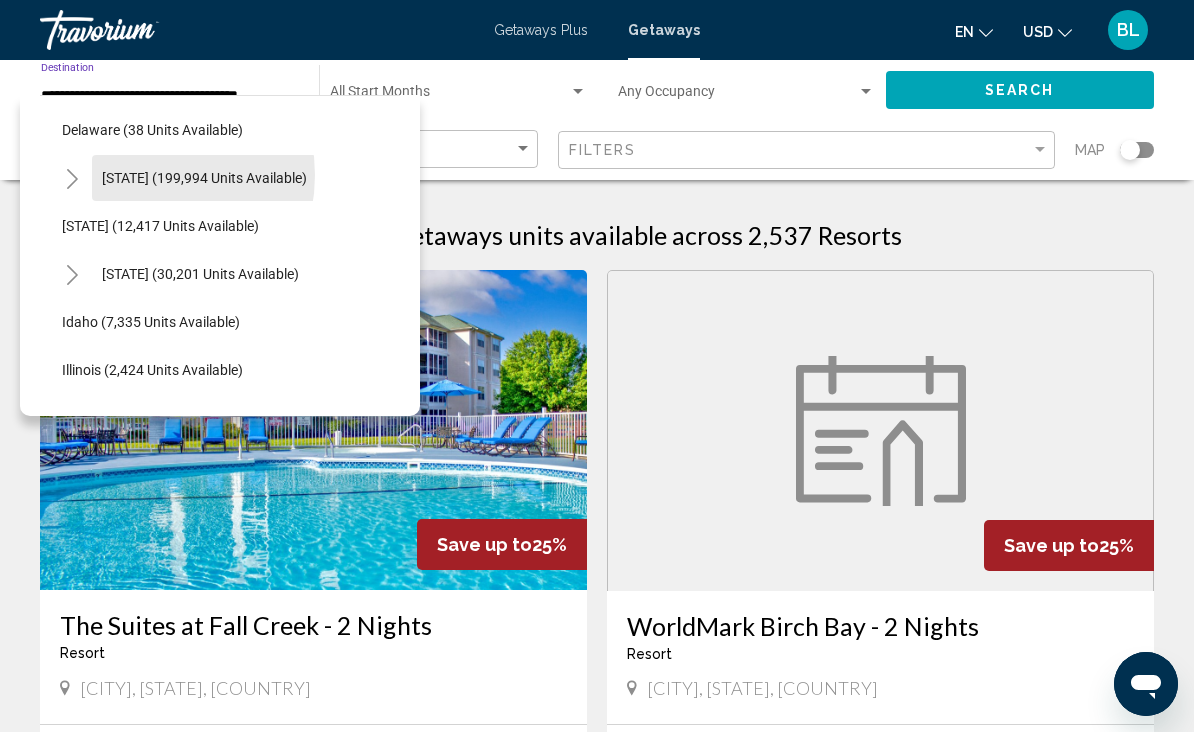 click on "[STATE] (199,994 units available)" 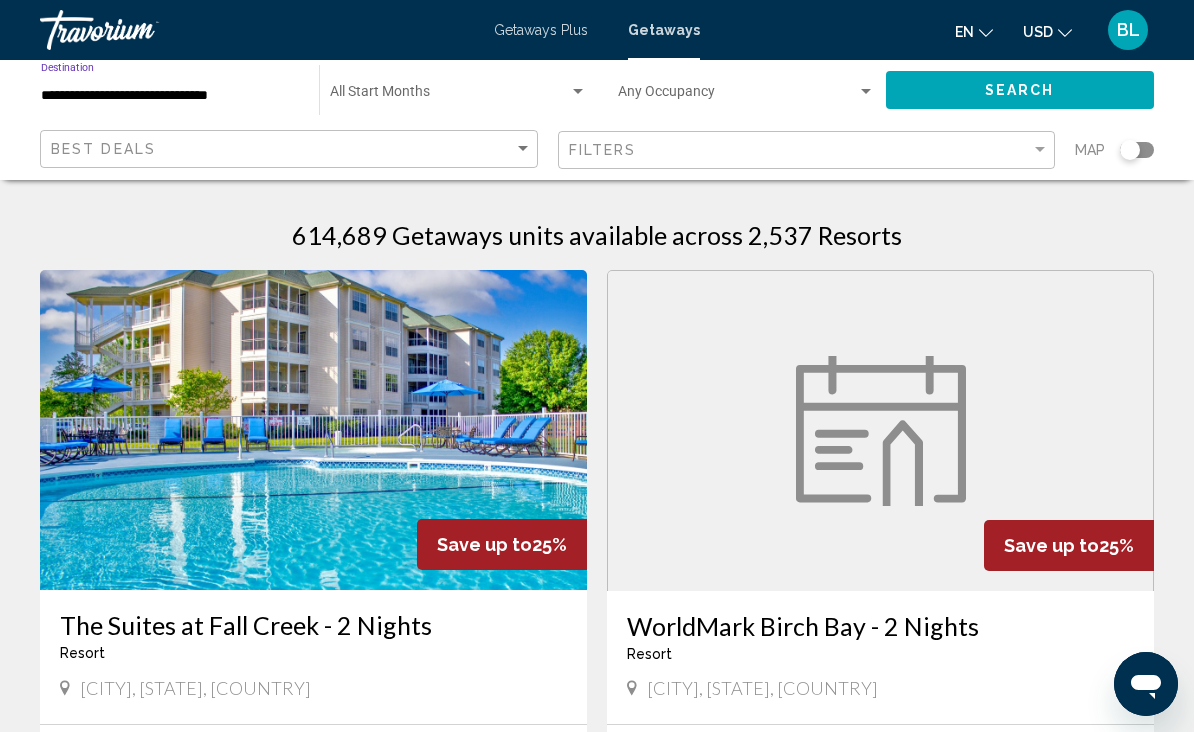 click on "**********" at bounding box center (170, 96) 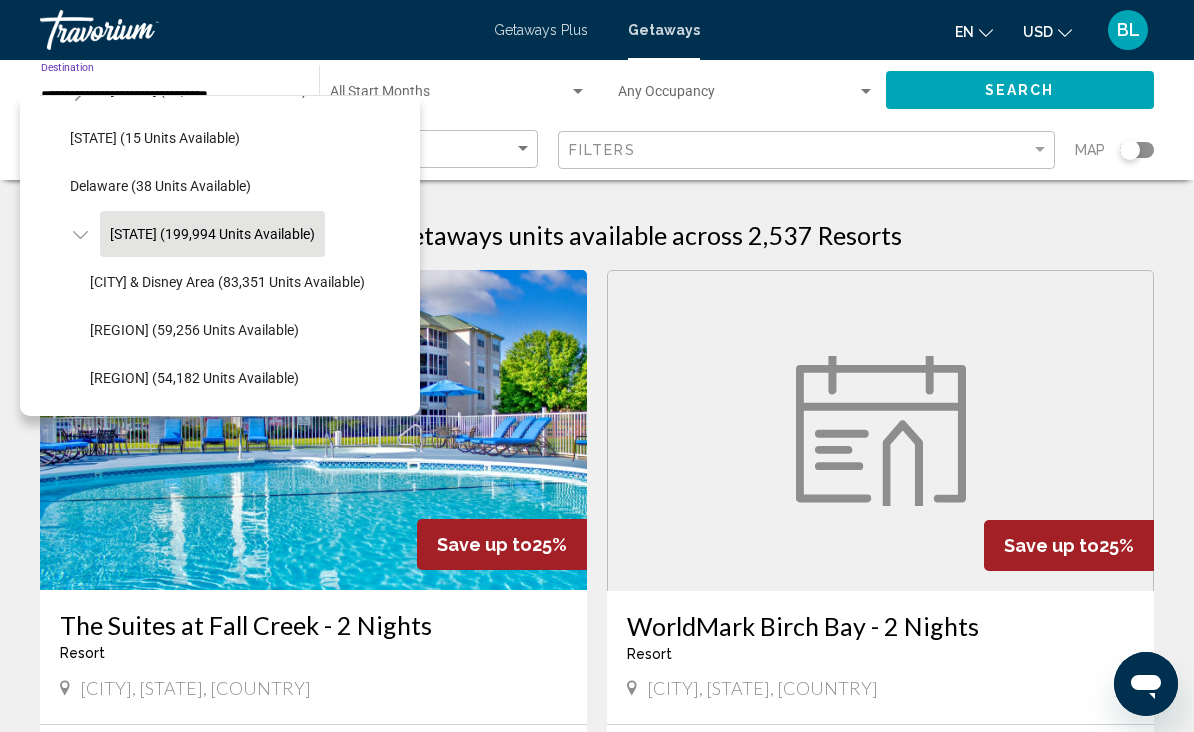 scroll, scrollTop: 278, scrollLeft: 0, axis: vertical 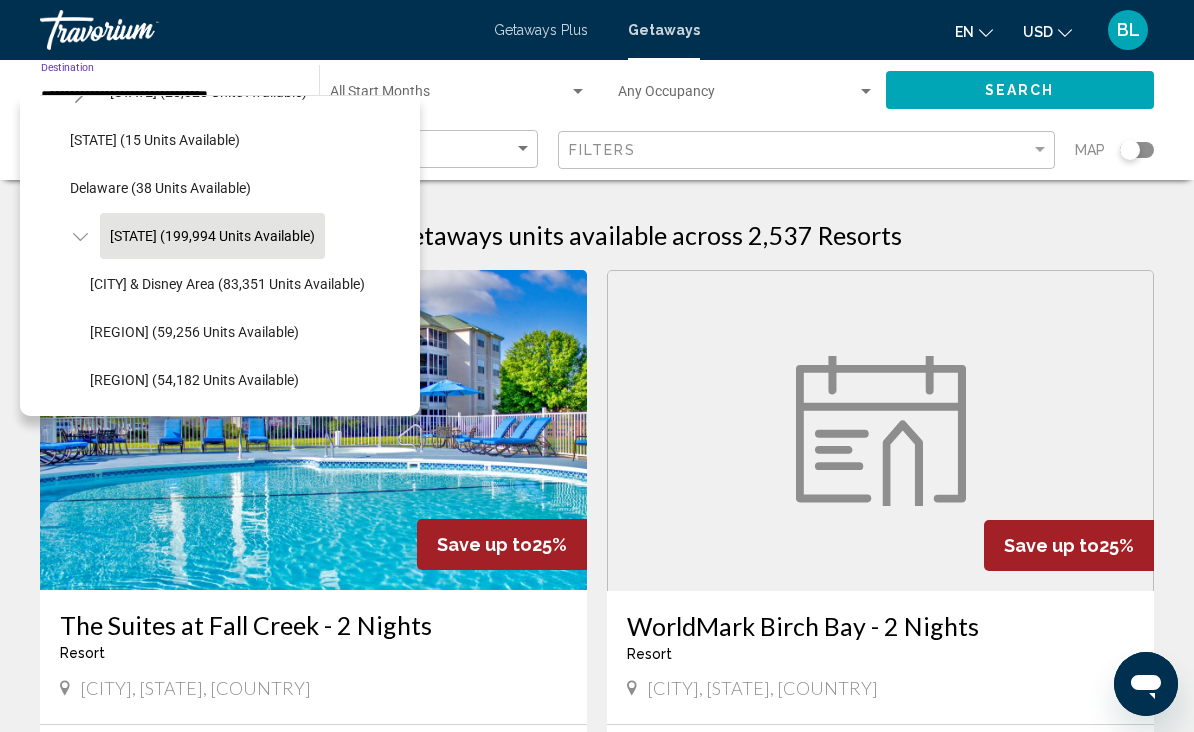 click on "[STATE] (199,994 units available)" 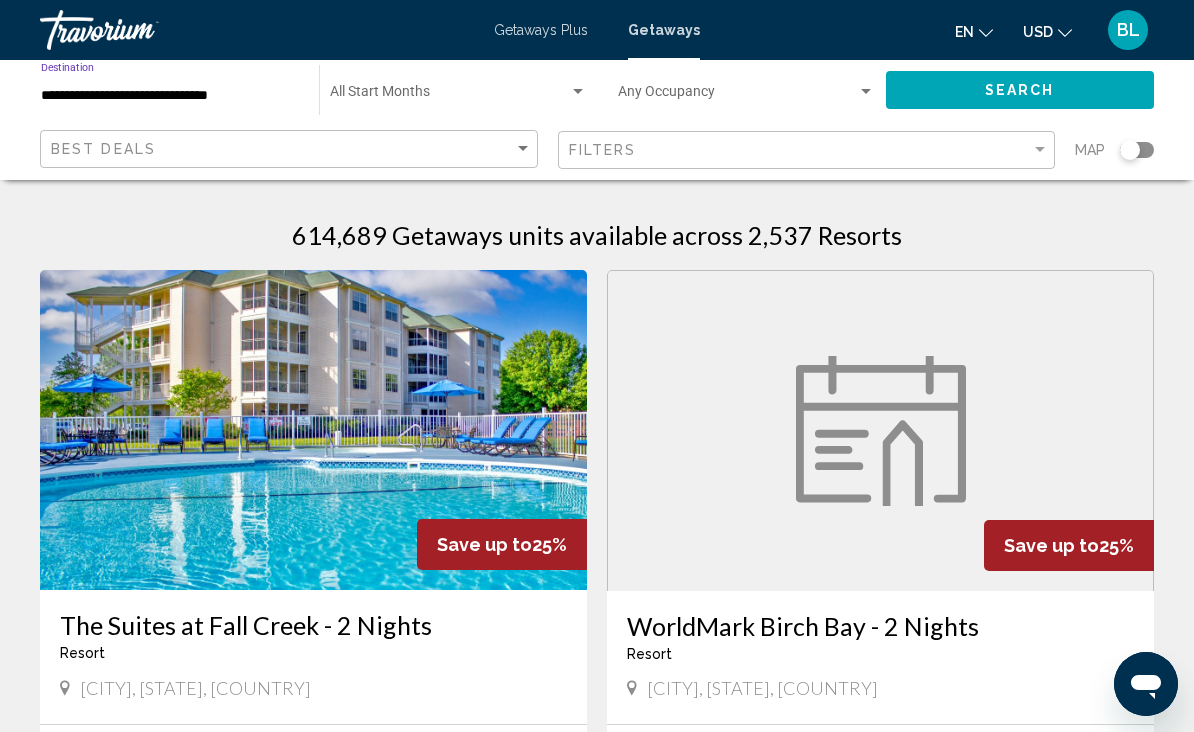 click on "Search" 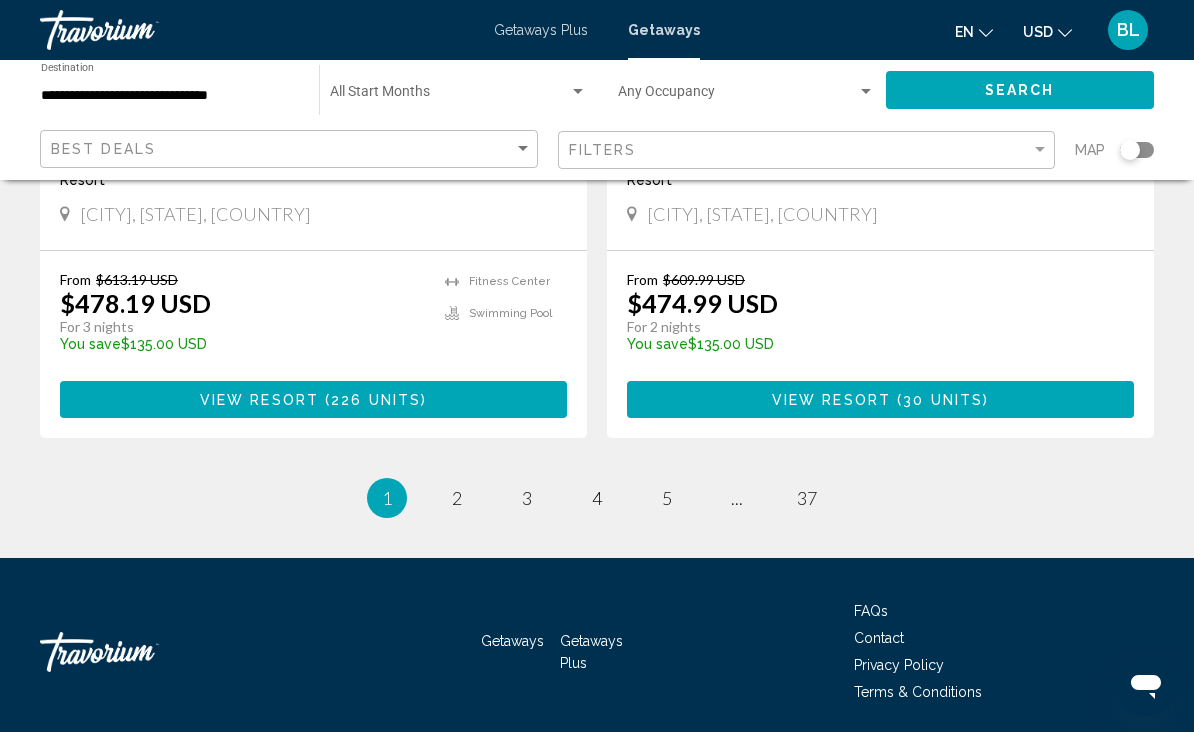 scroll, scrollTop: 3953, scrollLeft: 0, axis: vertical 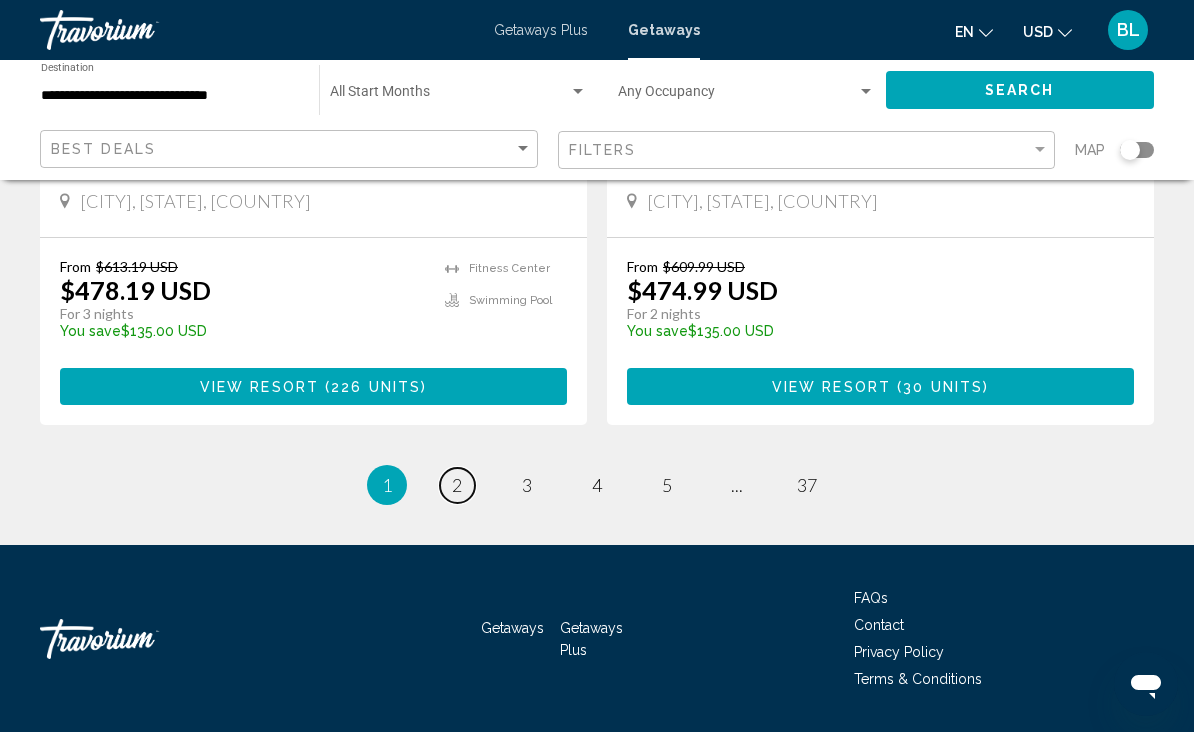click on "page  2" at bounding box center (457, 485) 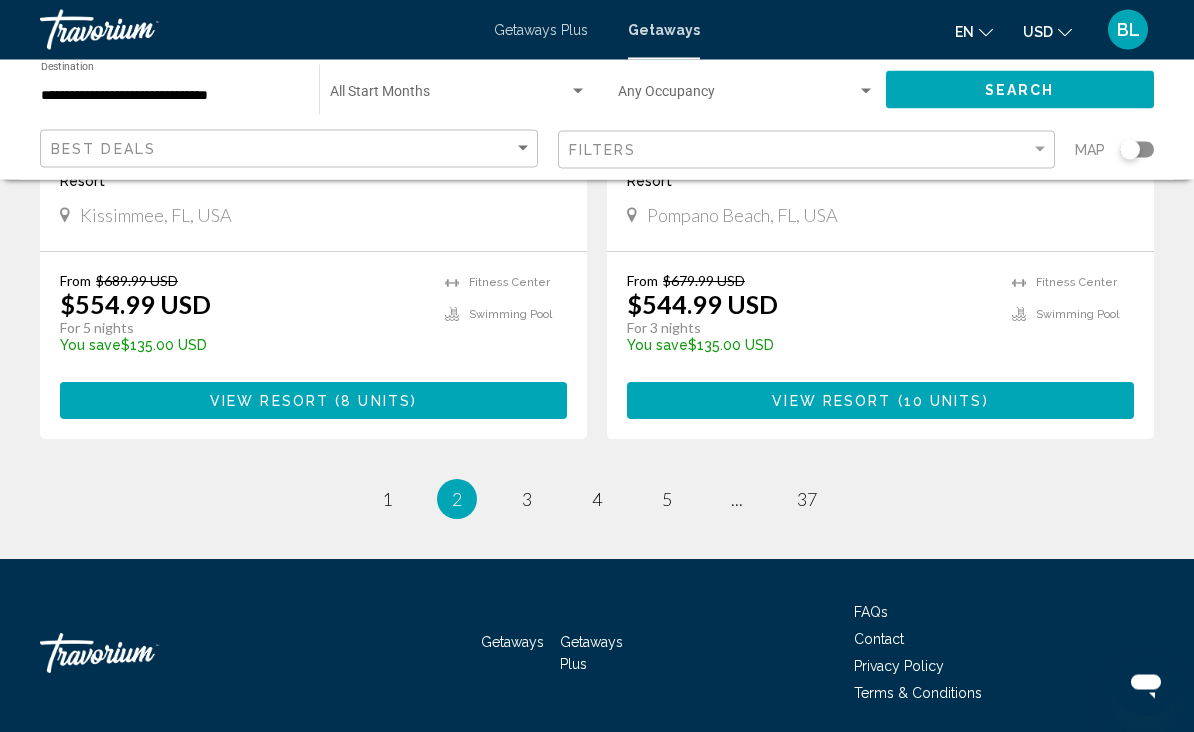 scroll, scrollTop: 3940, scrollLeft: 0, axis: vertical 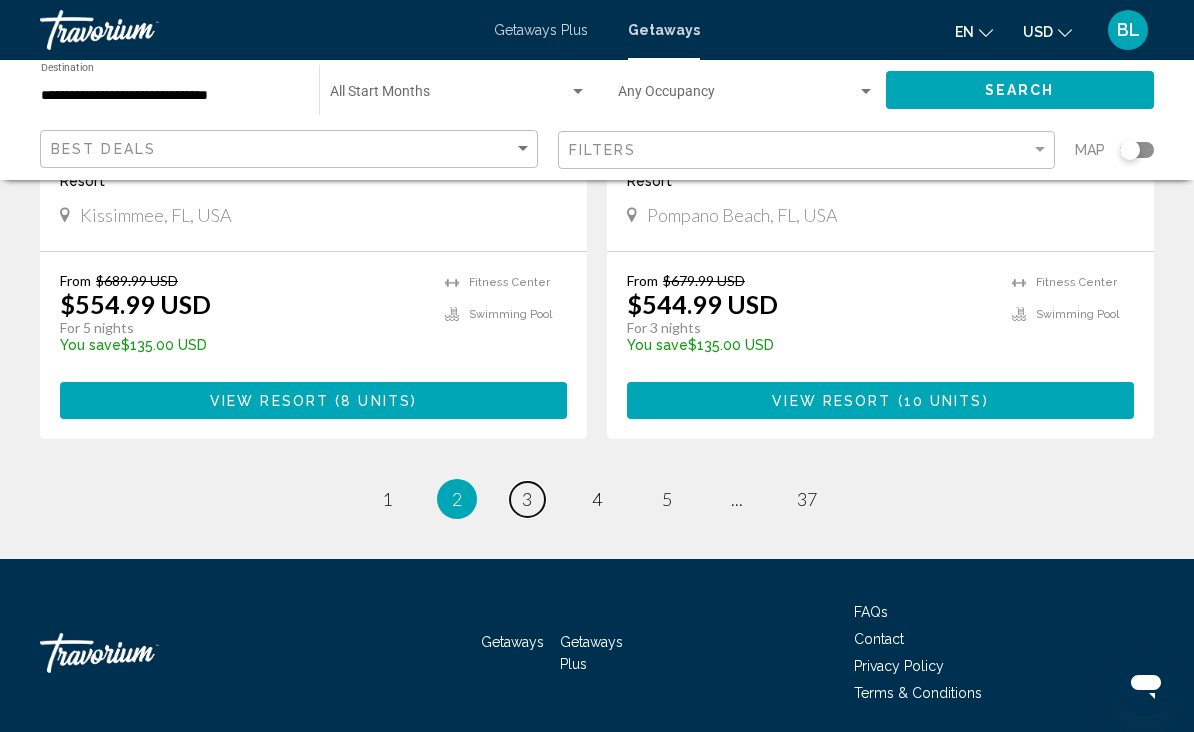 click on "page  3" at bounding box center [527, 499] 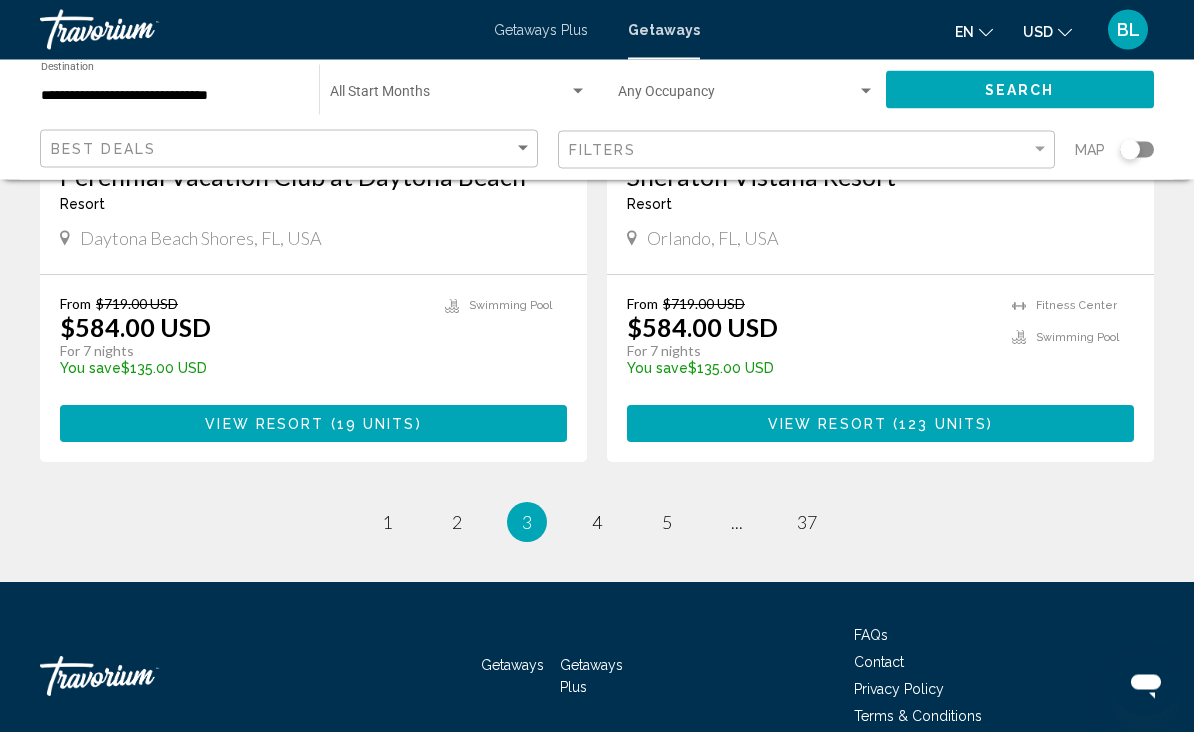 scroll, scrollTop: 3953, scrollLeft: 0, axis: vertical 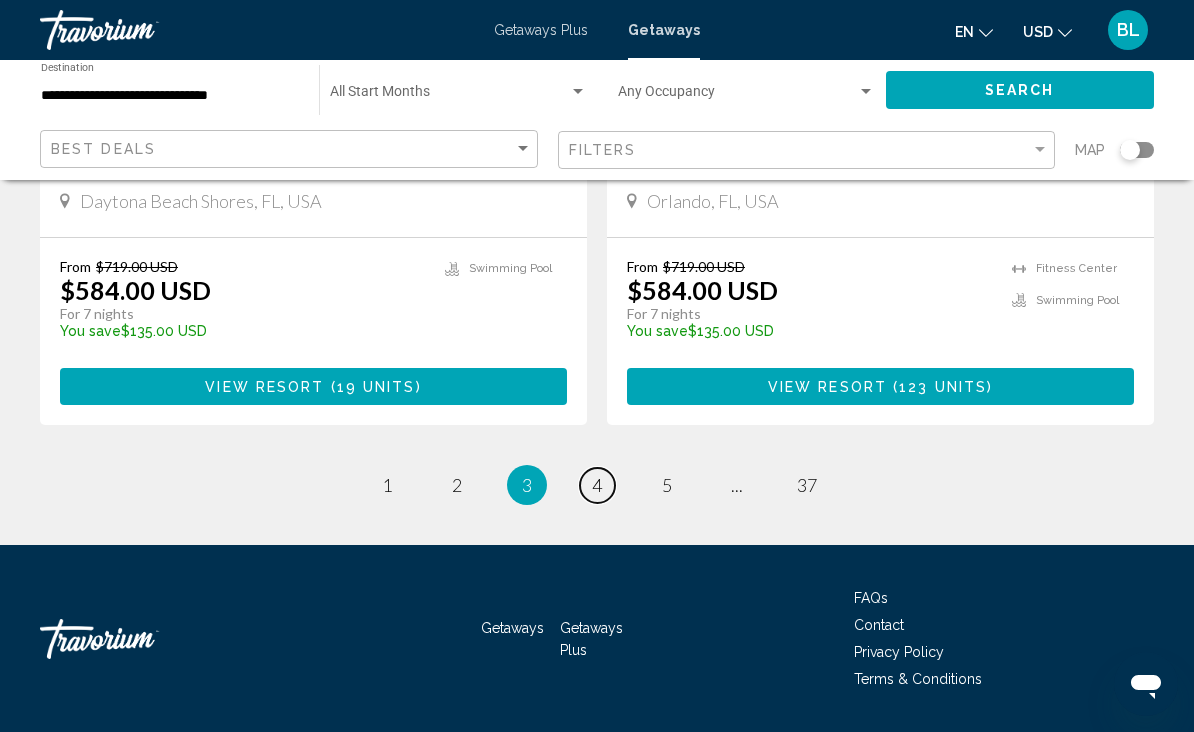 click on "page  4" at bounding box center [597, 485] 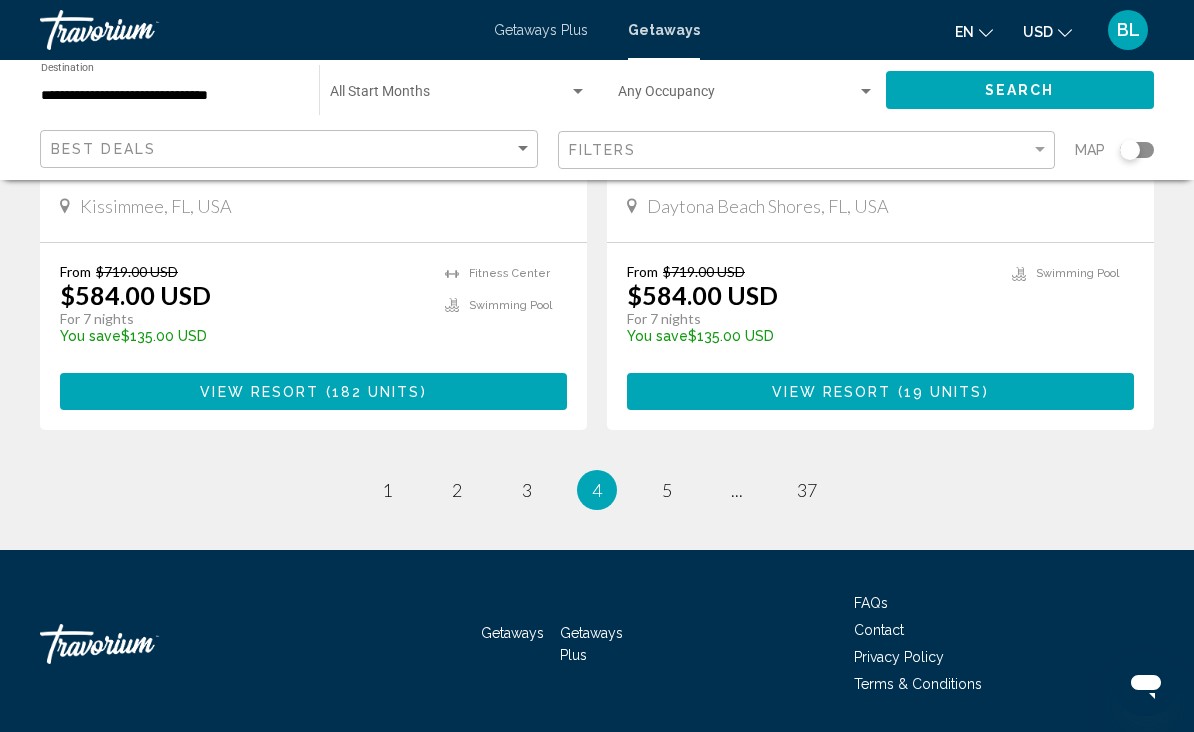 scroll, scrollTop: 3953, scrollLeft: 0, axis: vertical 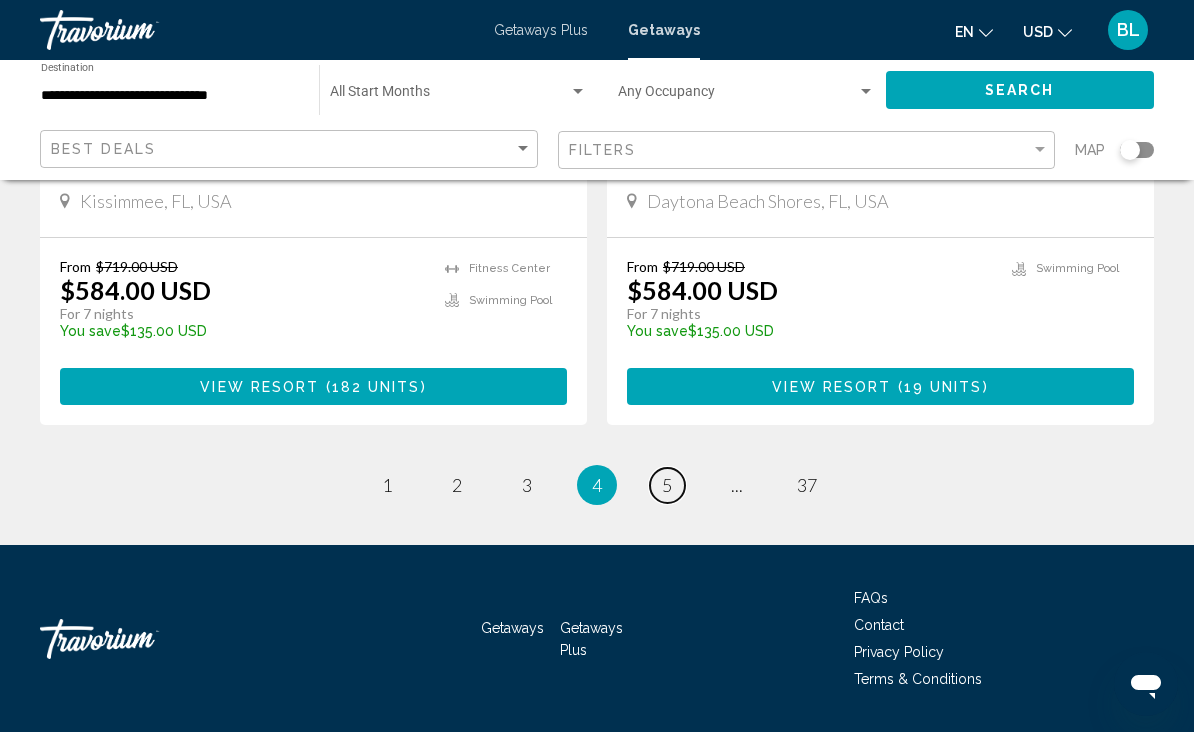 click on "page  5" at bounding box center [667, 485] 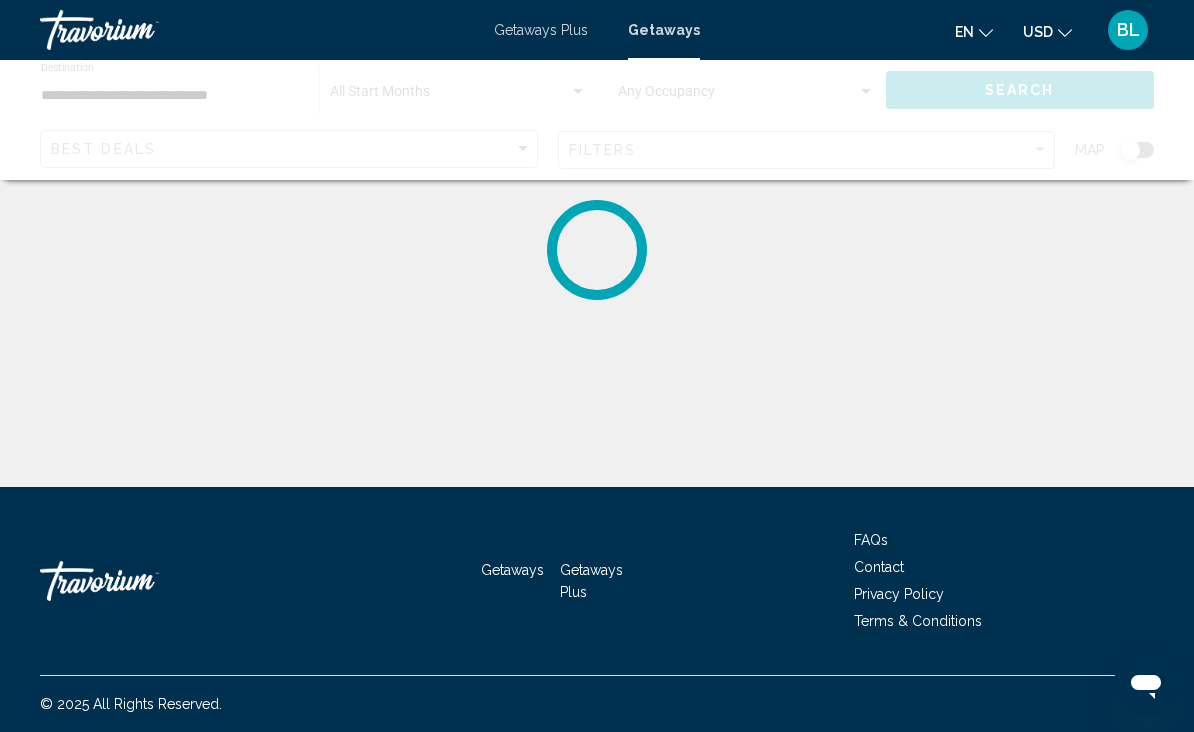 scroll, scrollTop: 0, scrollLeft: 0, axis: both 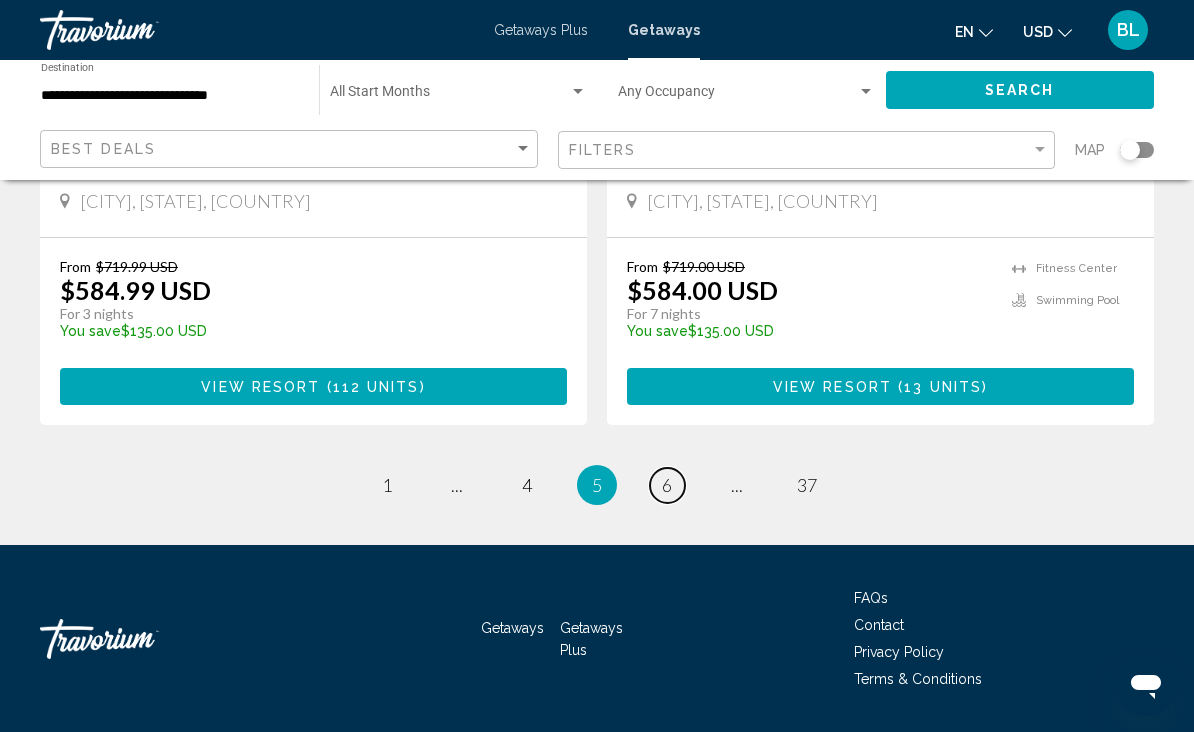 click on "6" at bounding box center (667, 485) 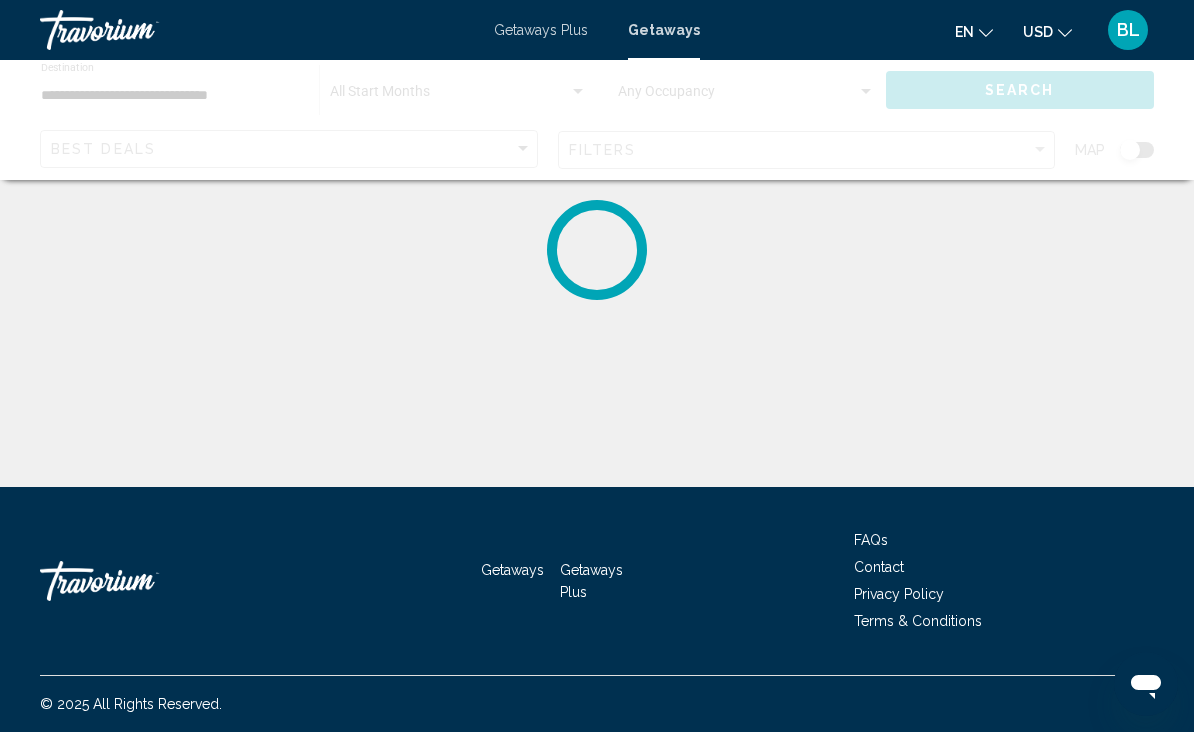 scroll, scrollTop: 0, scrollLeft: 0, axis: both 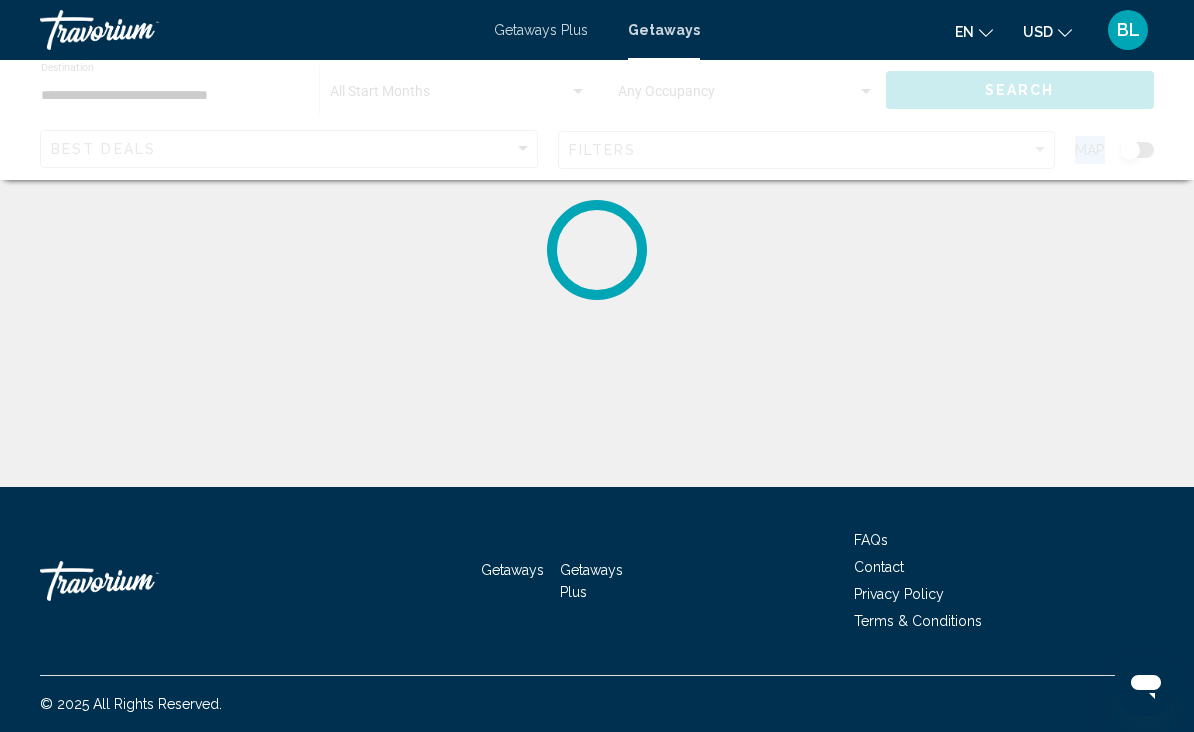 click at bounding box center (597, 250) 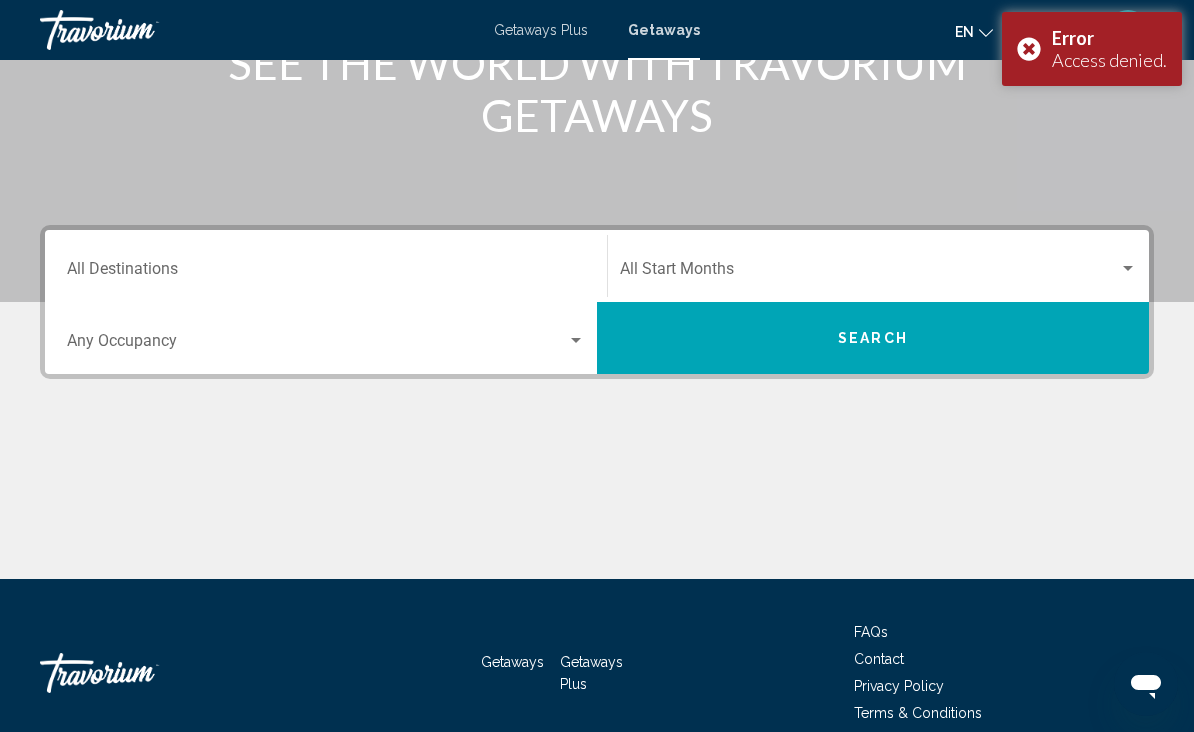 scroll, scrollTop: 331, scrollLeft: 0, axis: vertical 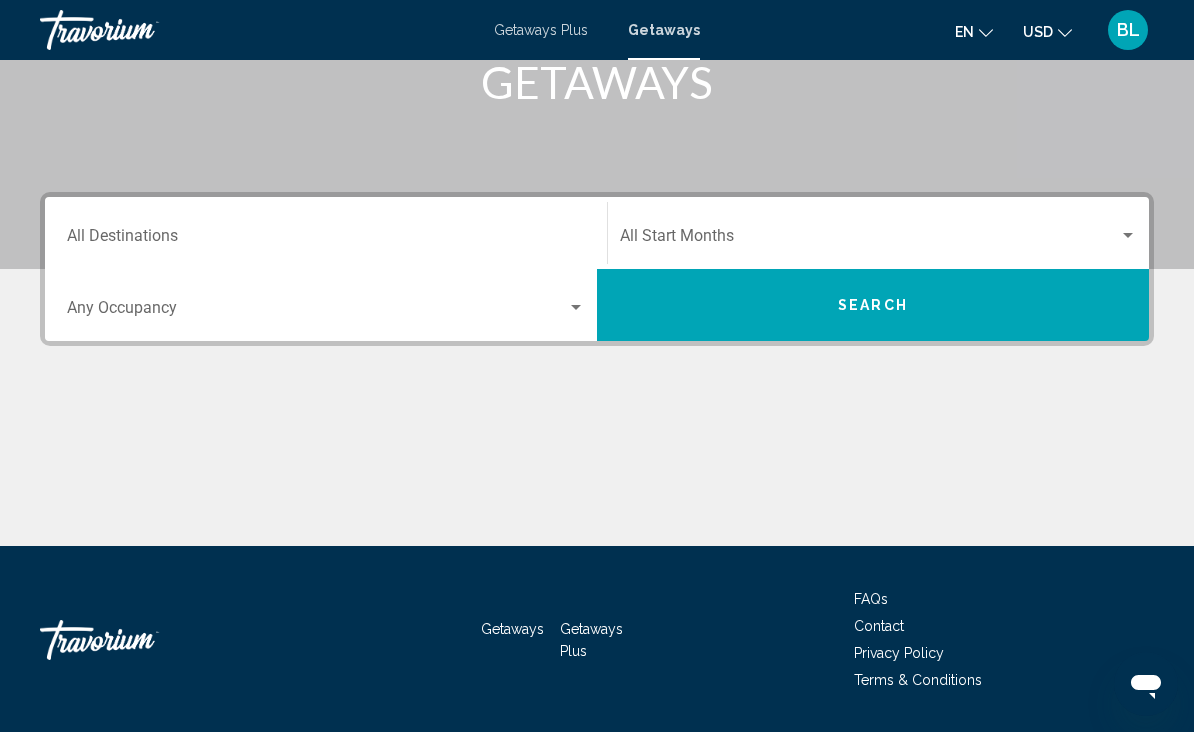 click on "Getaways" at bounding box center (512, 629) 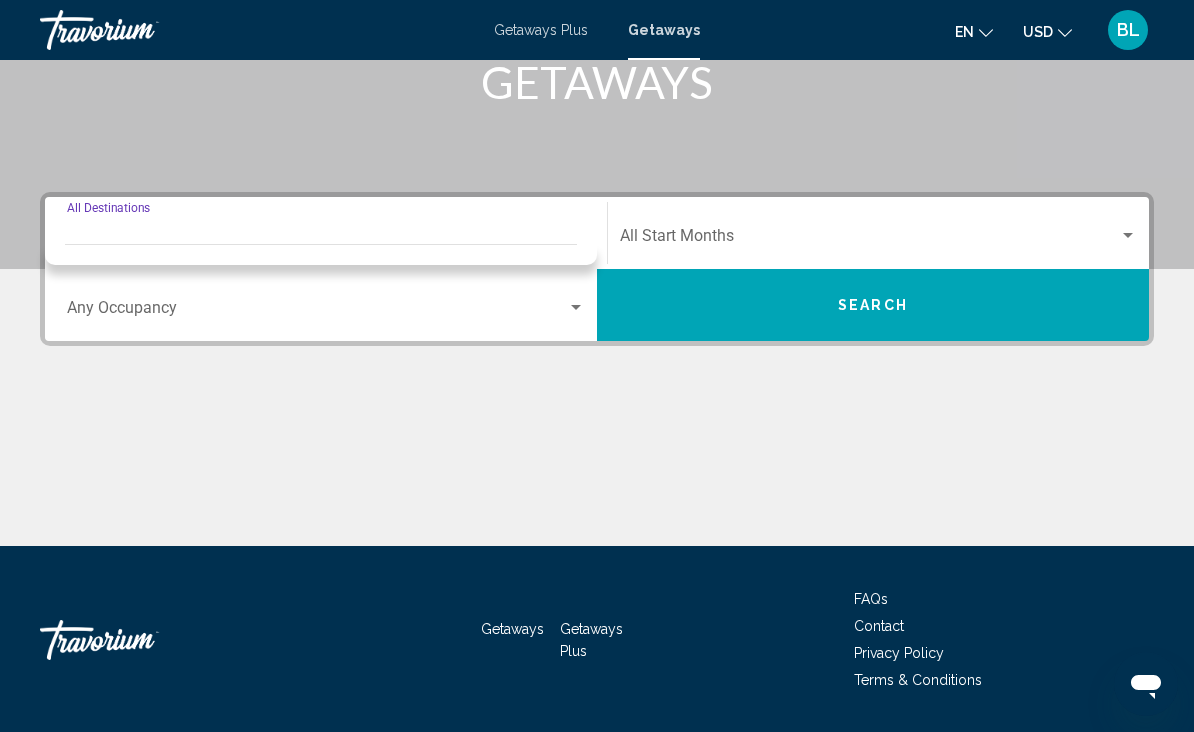 click on "Destination All Destinations" at bounding box center [326, 240] 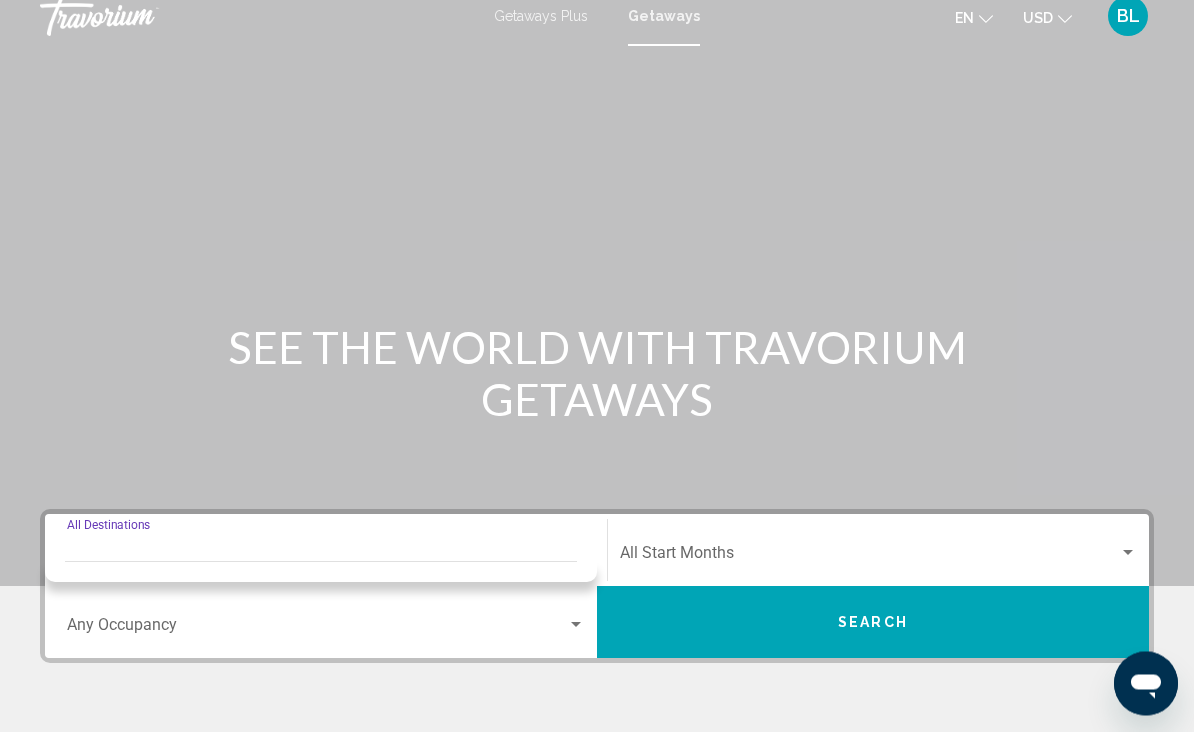 scroll, scrollTop: 0, scrollLeft: 0, axis: both 